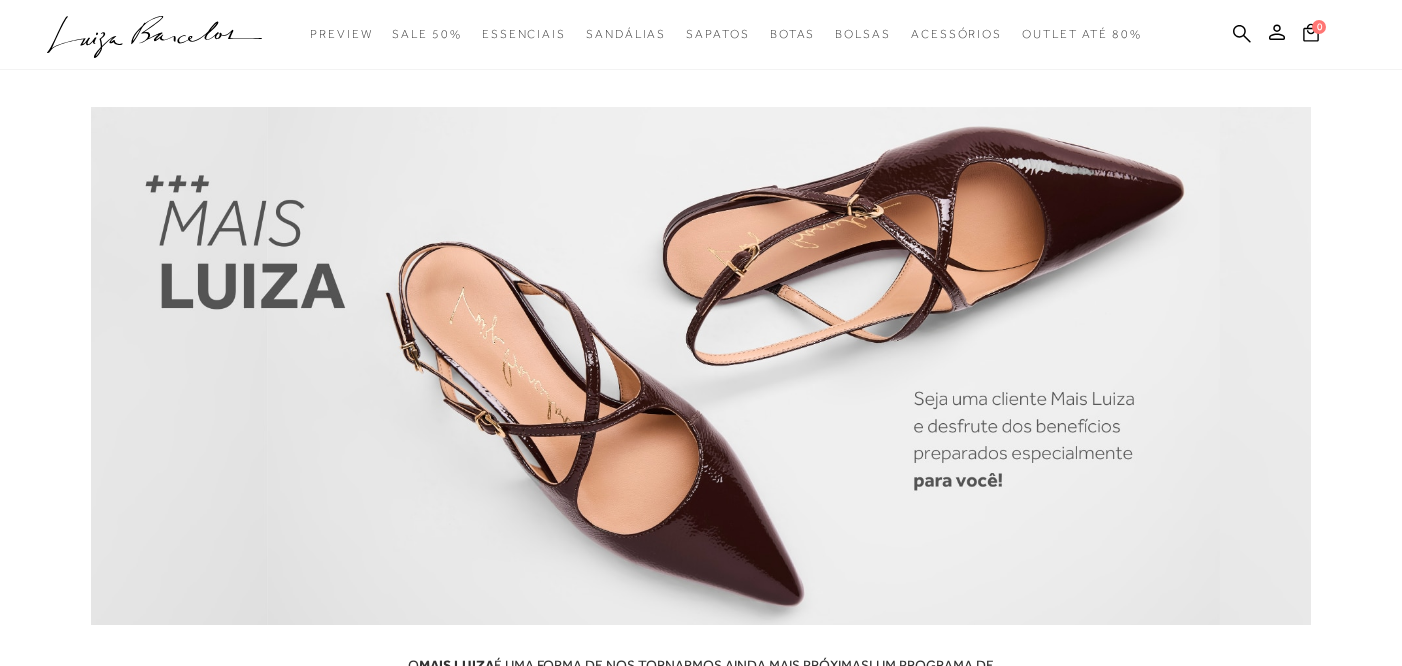 scroll, scrollTop: 0, scrollLeft: 0, axis: both 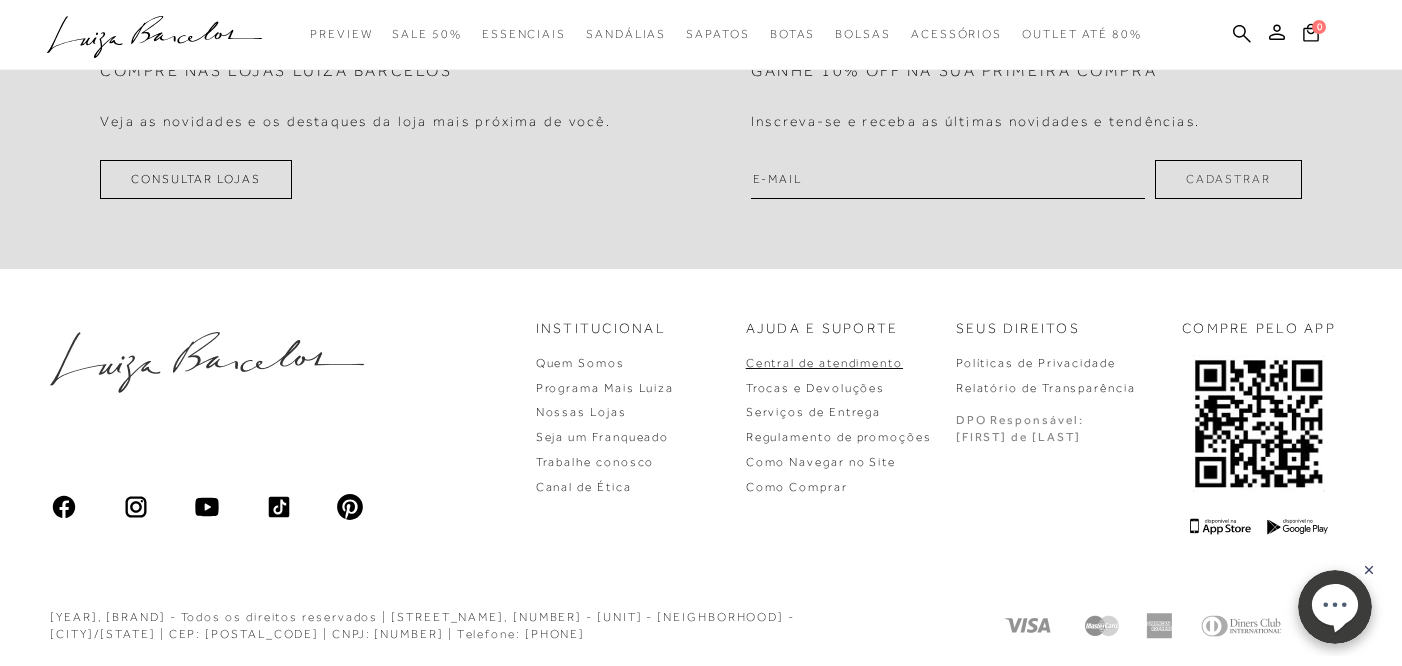 click on "Central de atendimento" at bounding box center (824, 363) 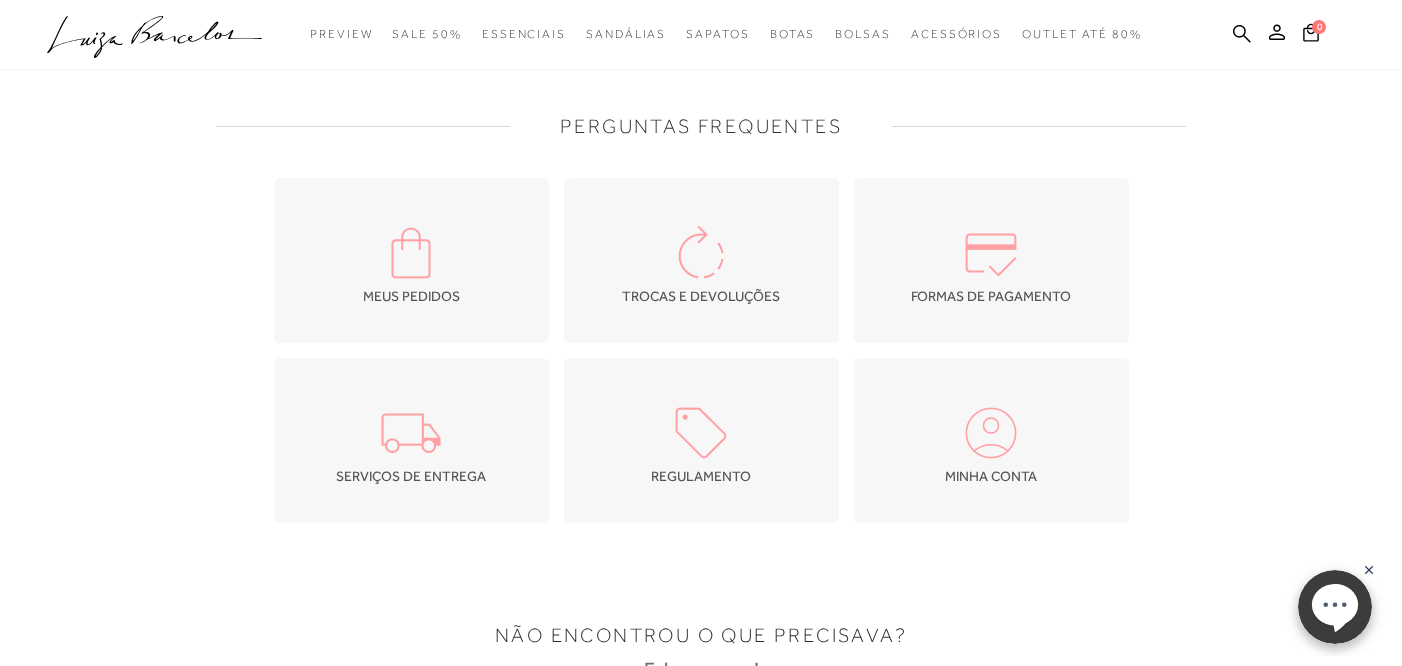 scroll, scrollTop: 12, scrollLeft: 0, axis: vertical 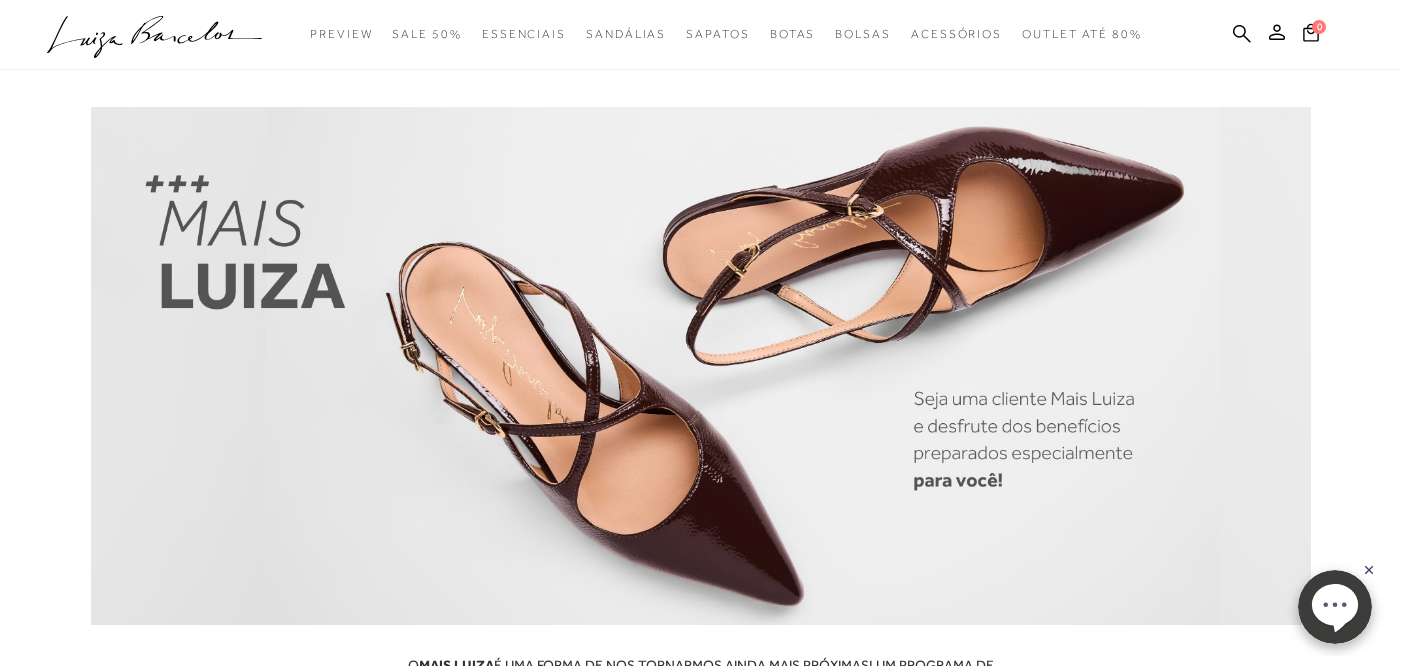 click on ".a{fill-rule:evenodd;}" 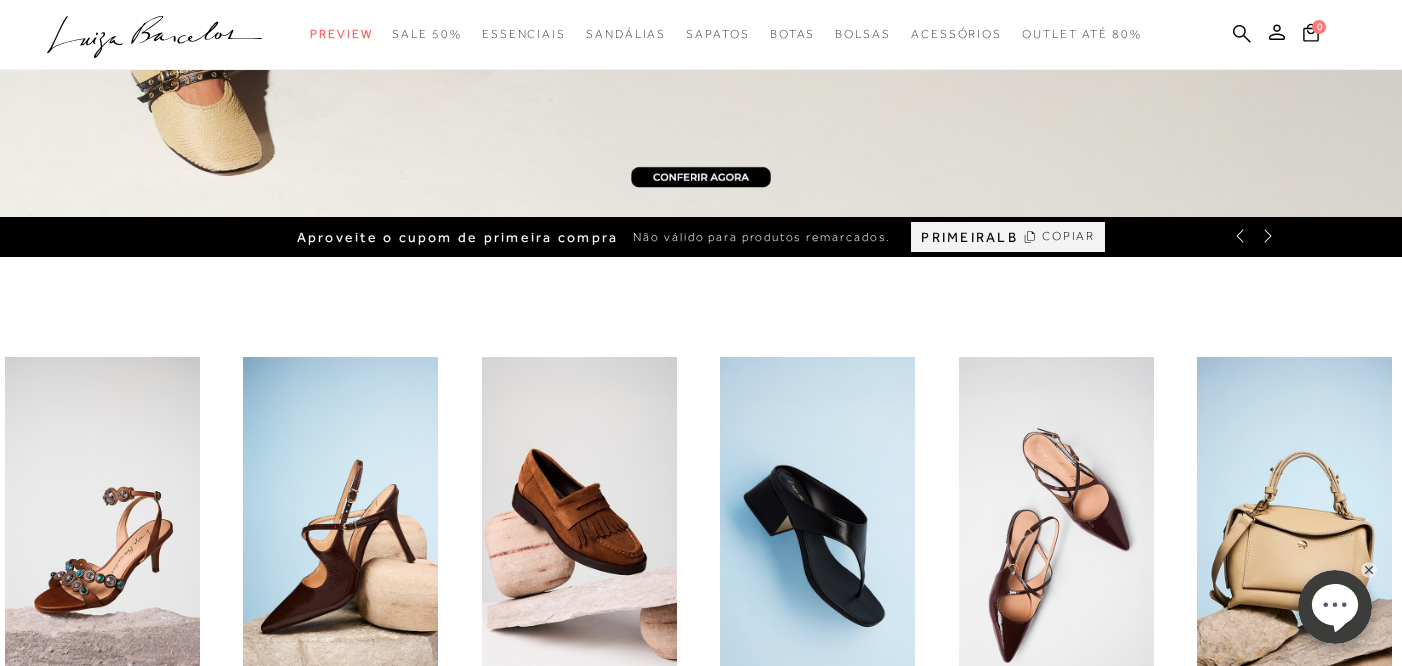 scroll, scrollTop: 0, scrollLeft: 0, axis: both 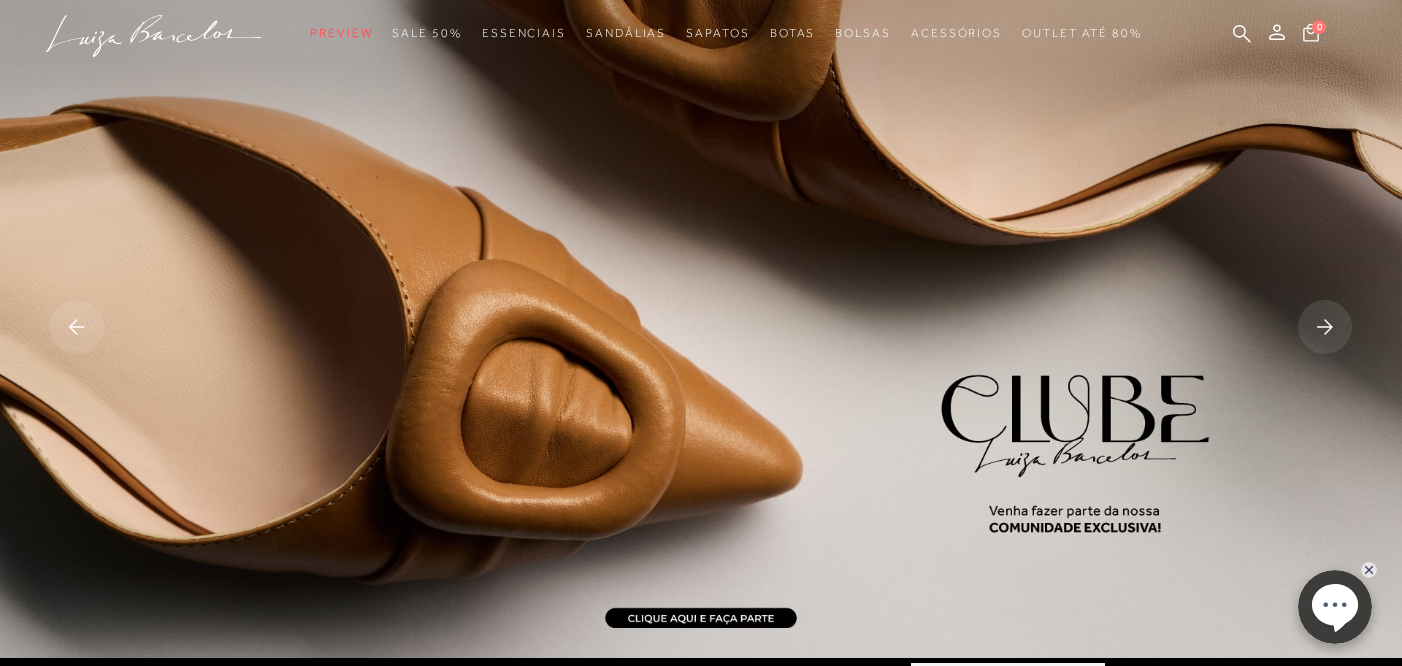 drag, startPoint x: 878, startPoint y: 300, endPoint x: 1271, endPoint y: 400, distance: 405.52313 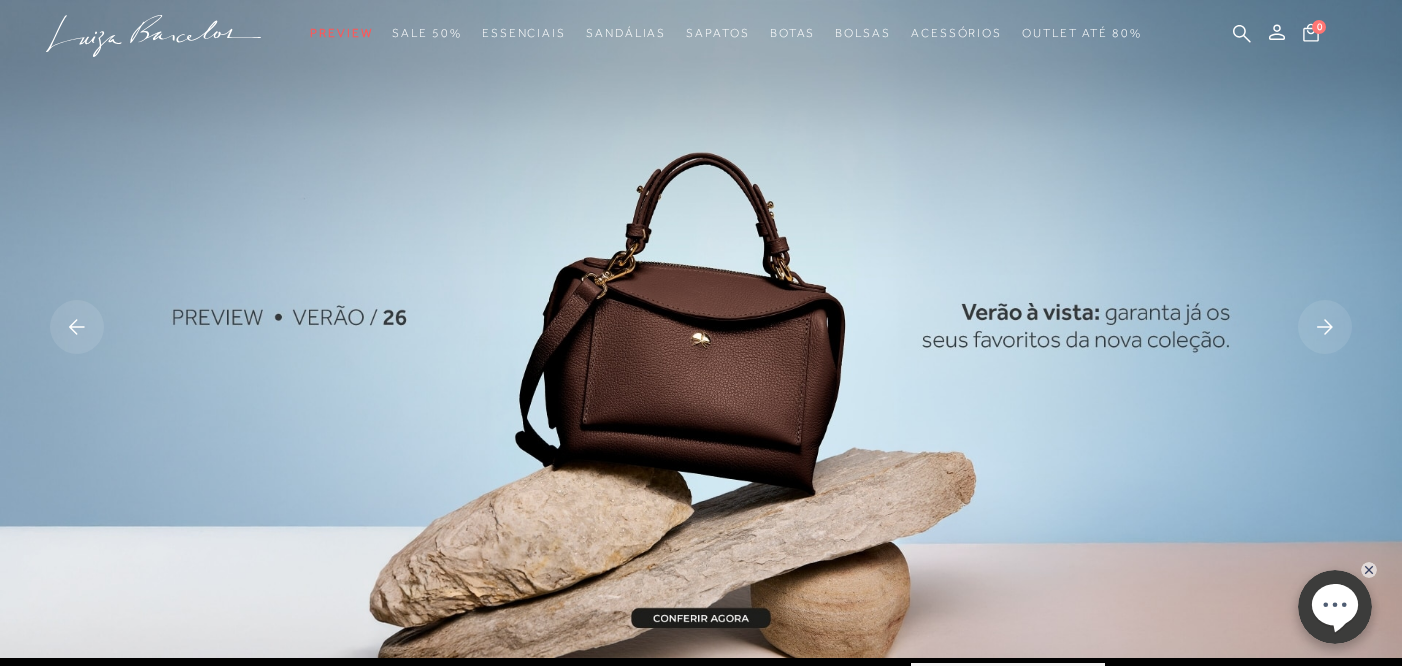 click 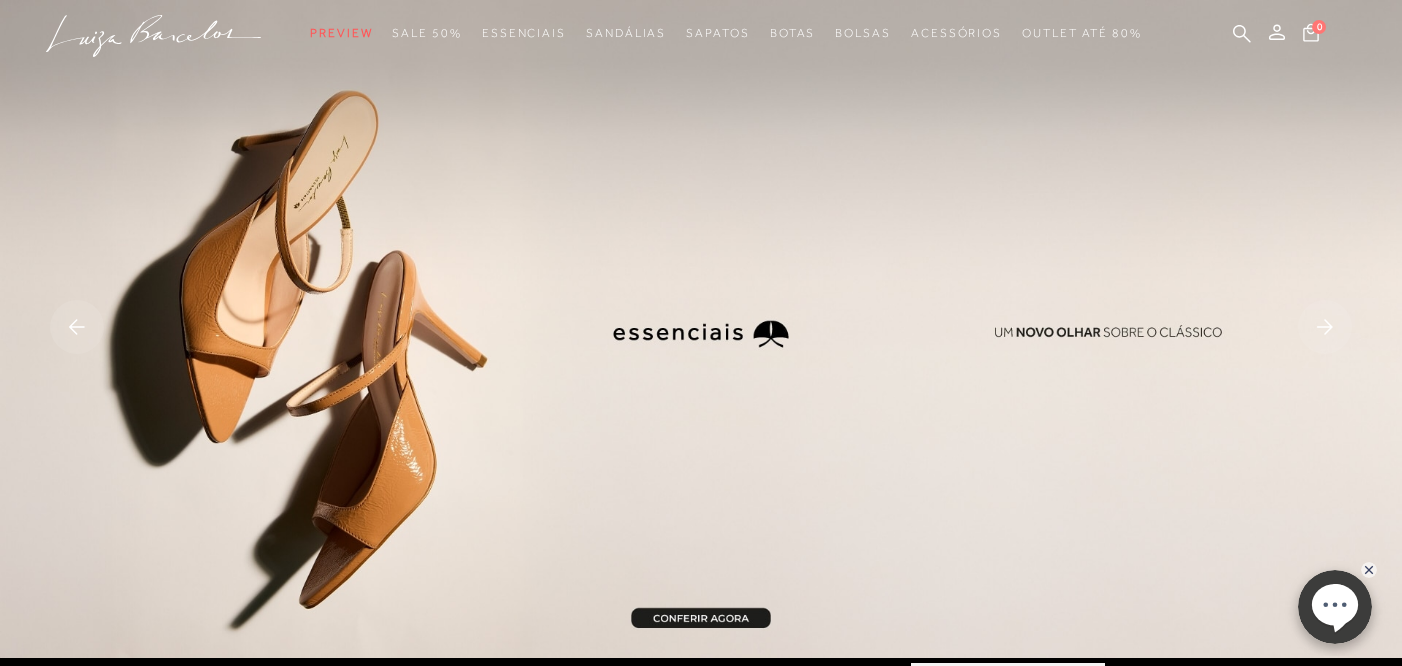 click 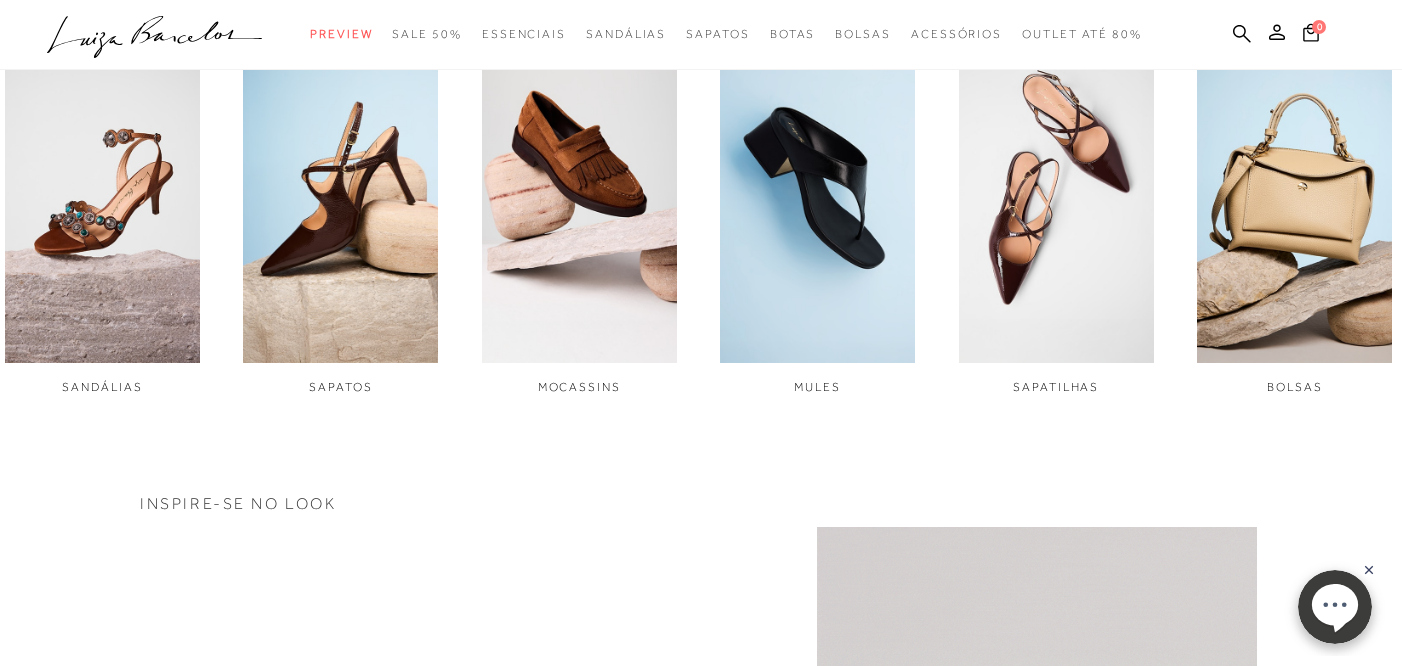 scroll, scrollTop: 1171, scrollLeft: 0, axis: vertical 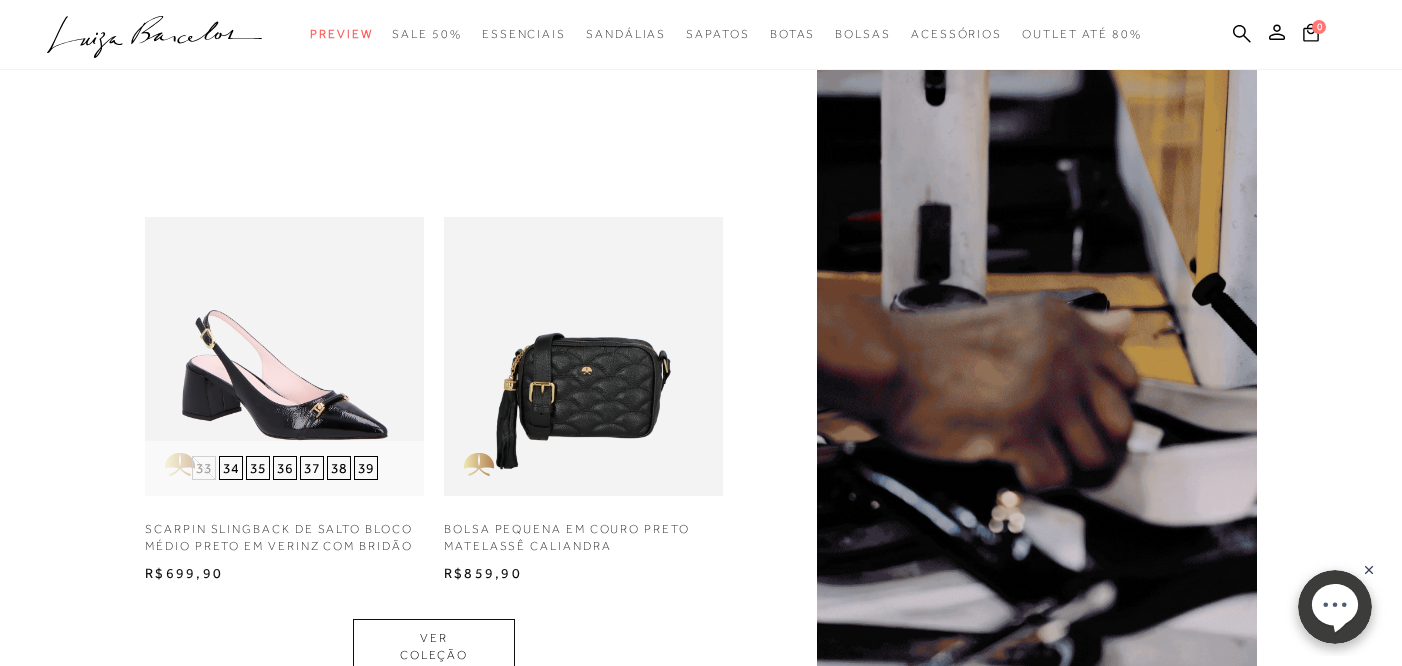 click at bounding box center (284, 356) 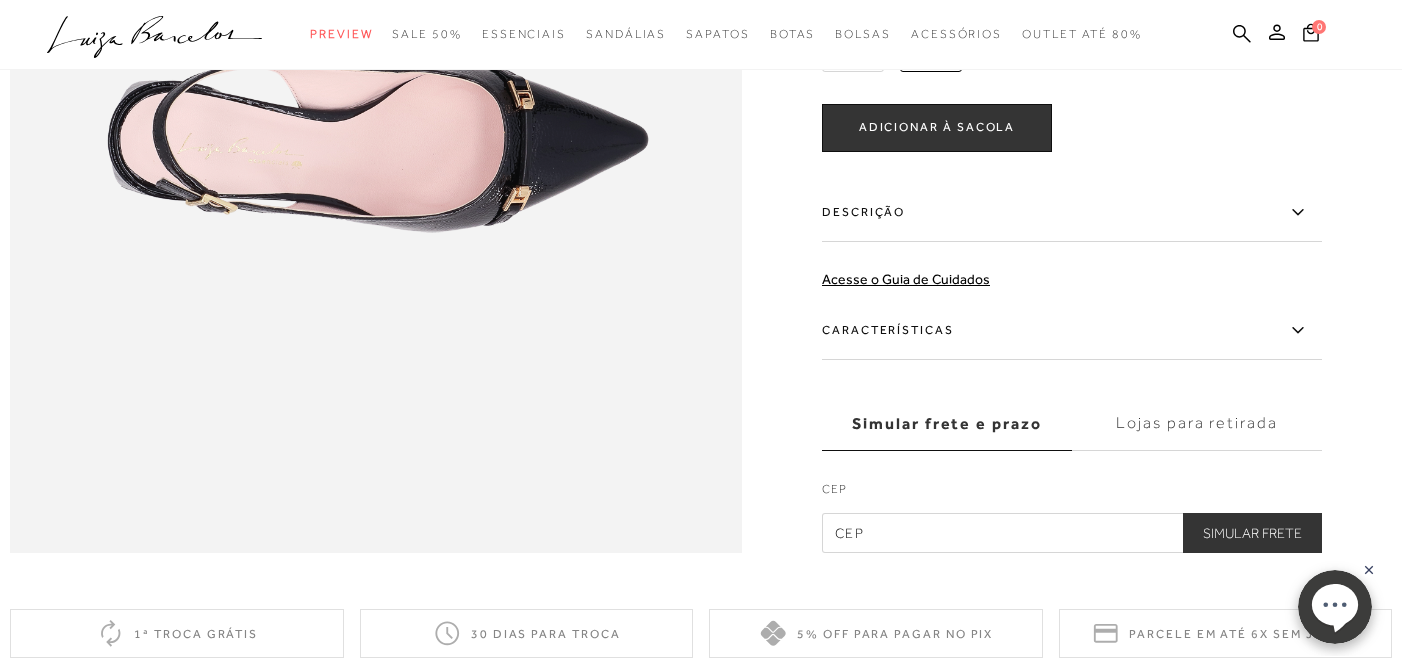 scroll, scrollTop: 1324, scrollLeft: 0, axis: vertical 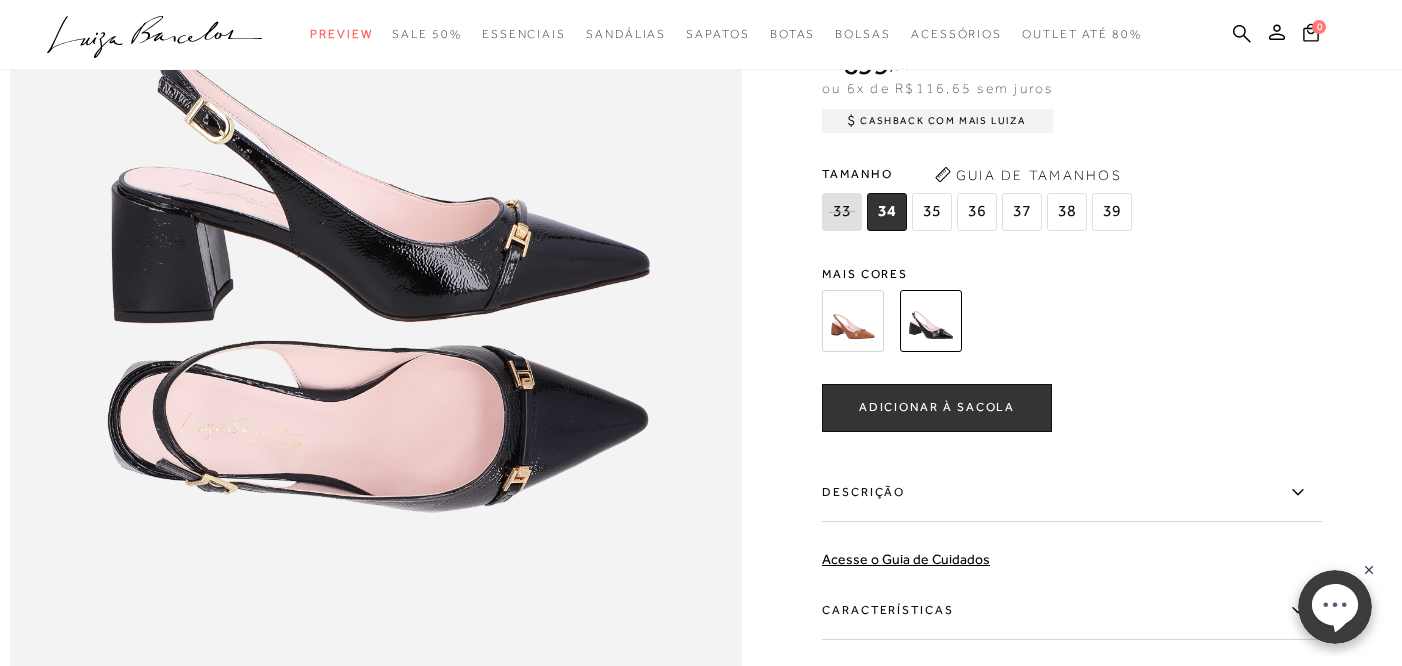 click on ".a{fill-rule:evenodd;}" 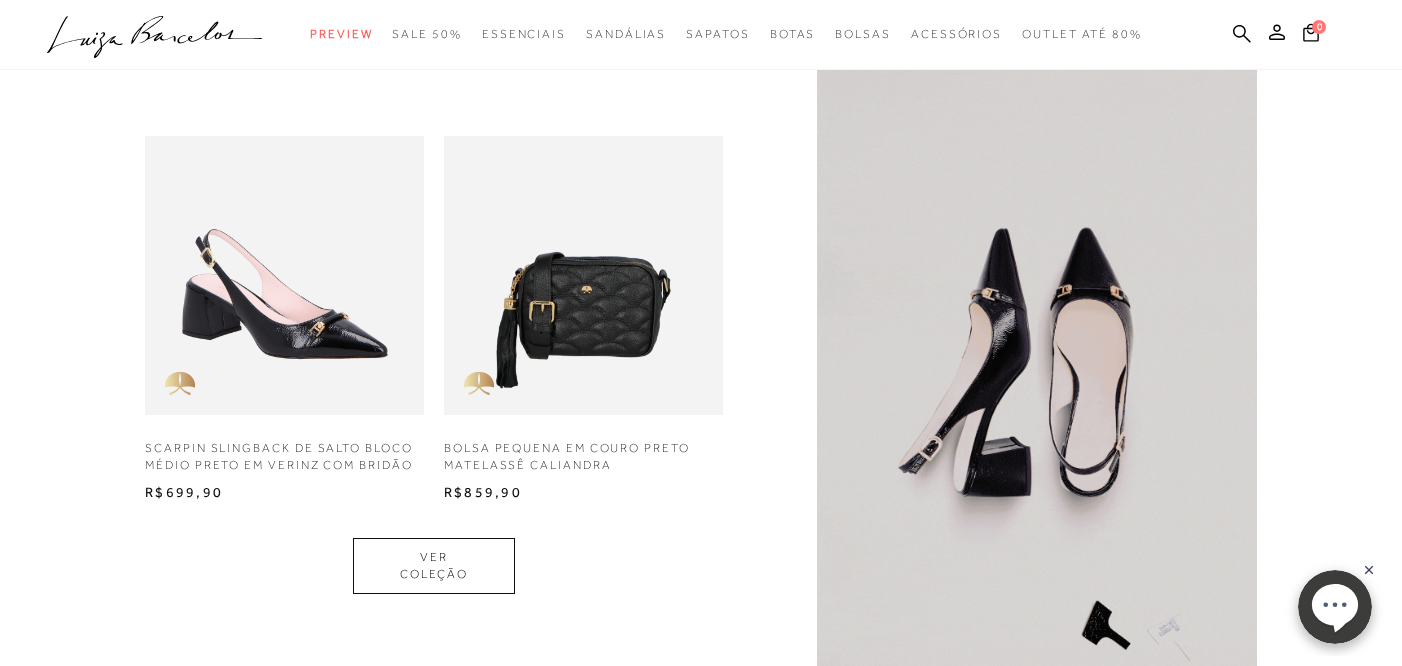 scroll, scrollTop: 1513, scrollLeft: 0, axis: vertical 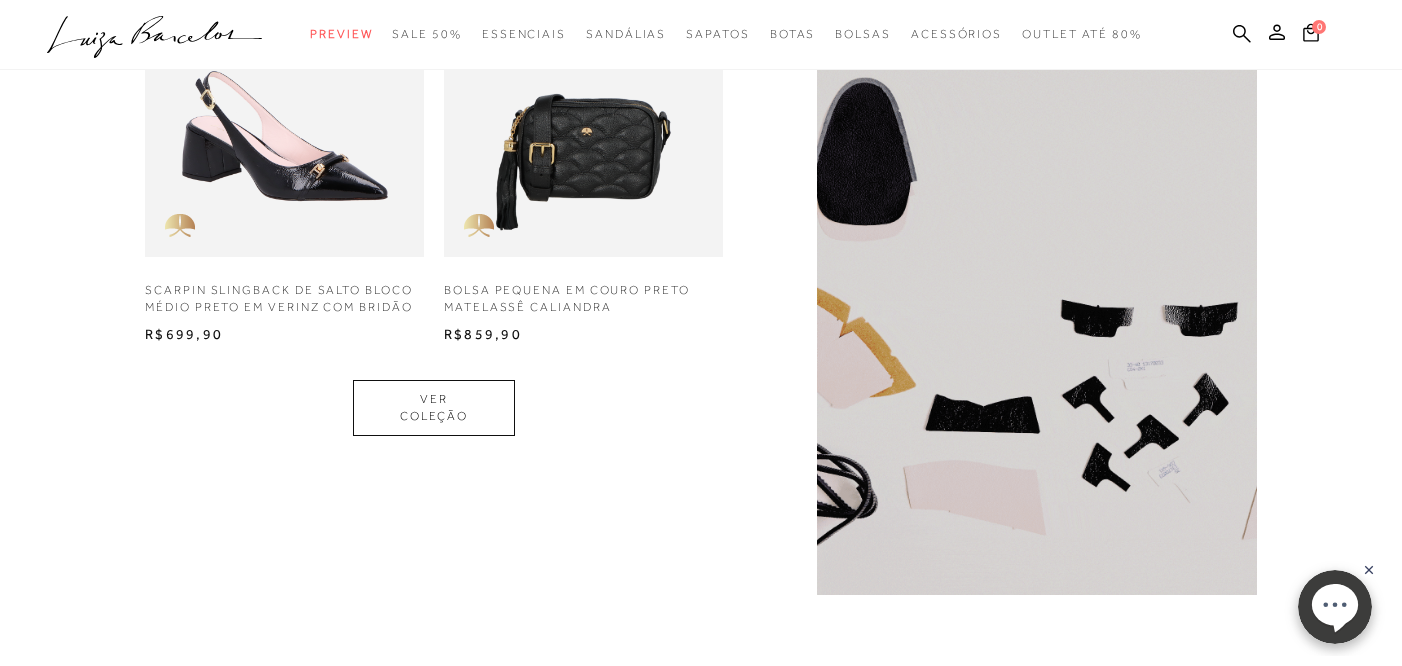 click at bounding box center (583, 117) 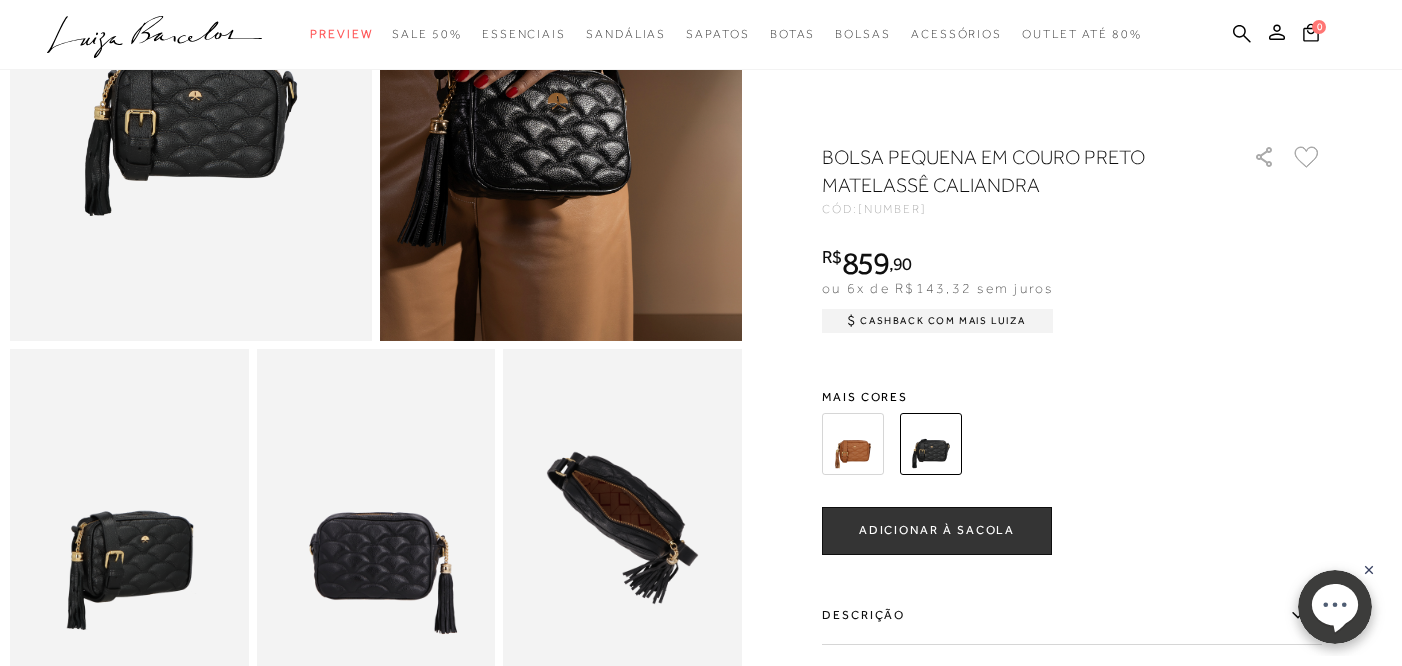scroll, scrollTop: 233, scrollLeft: 0, axis: vertical 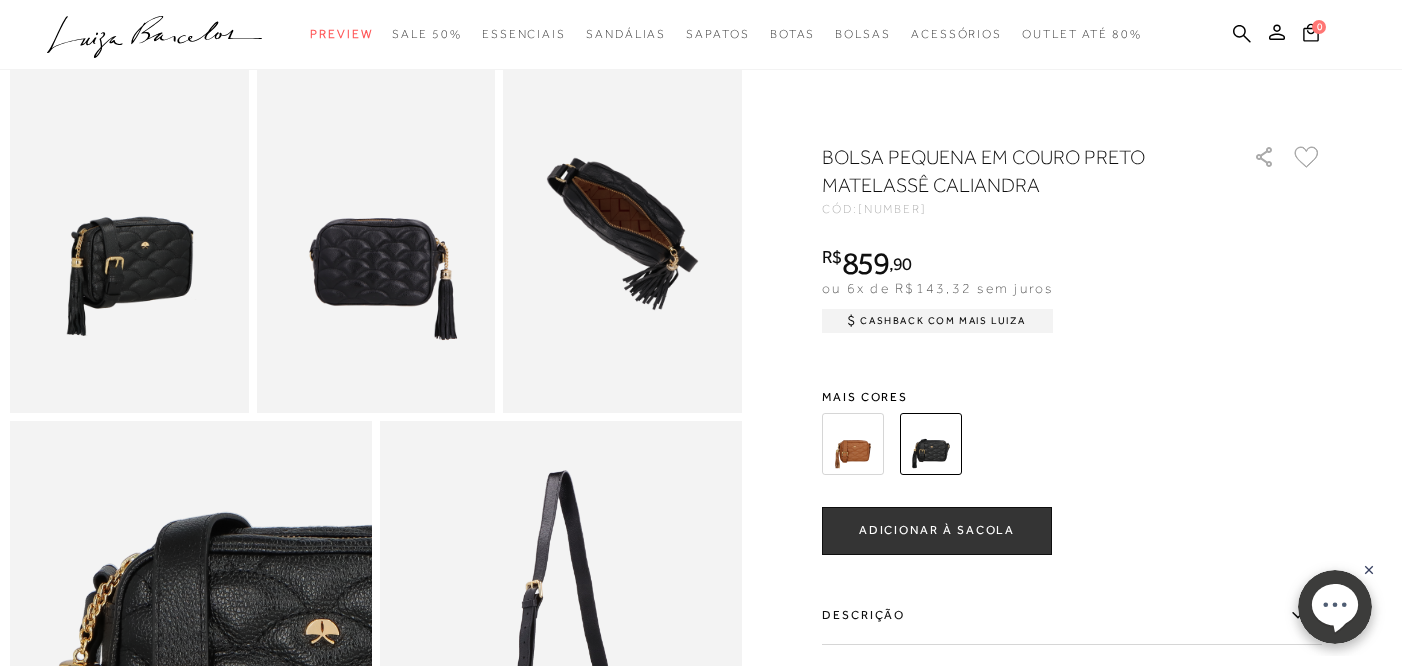 click 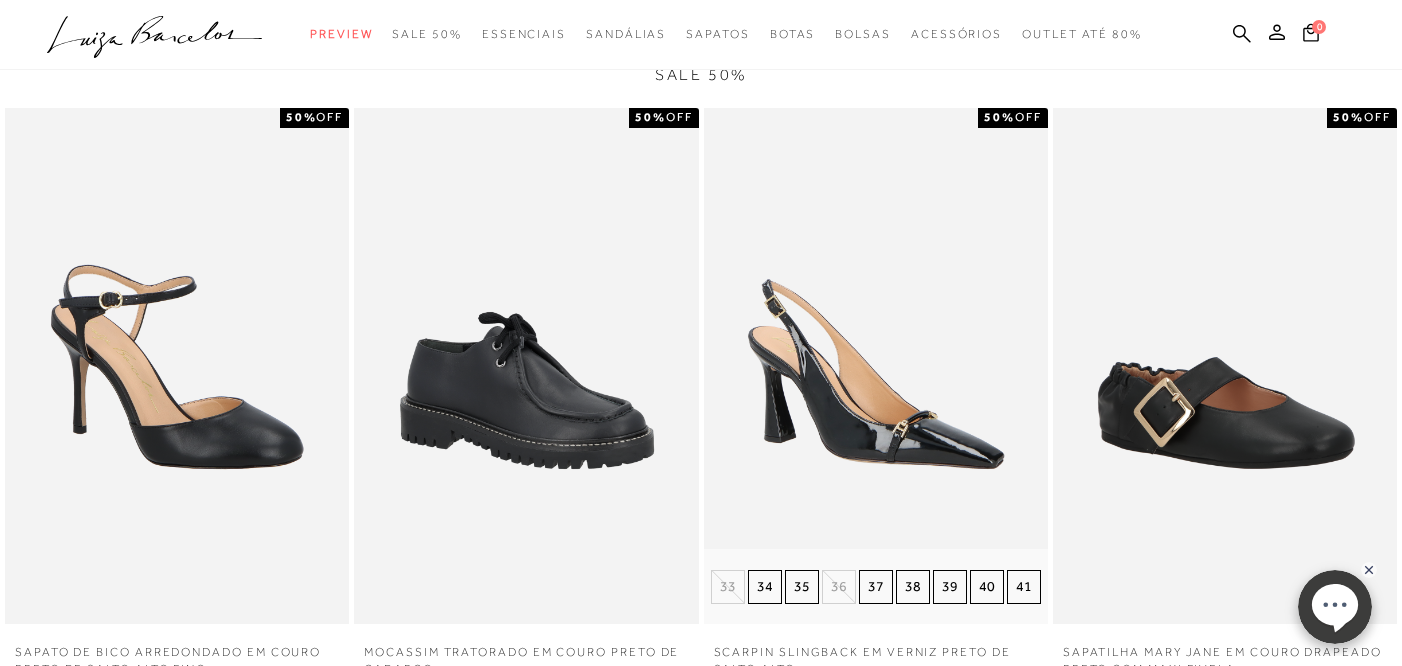 scroll, scrollTop: 3101, scrollLeft: 0, axis: vertical 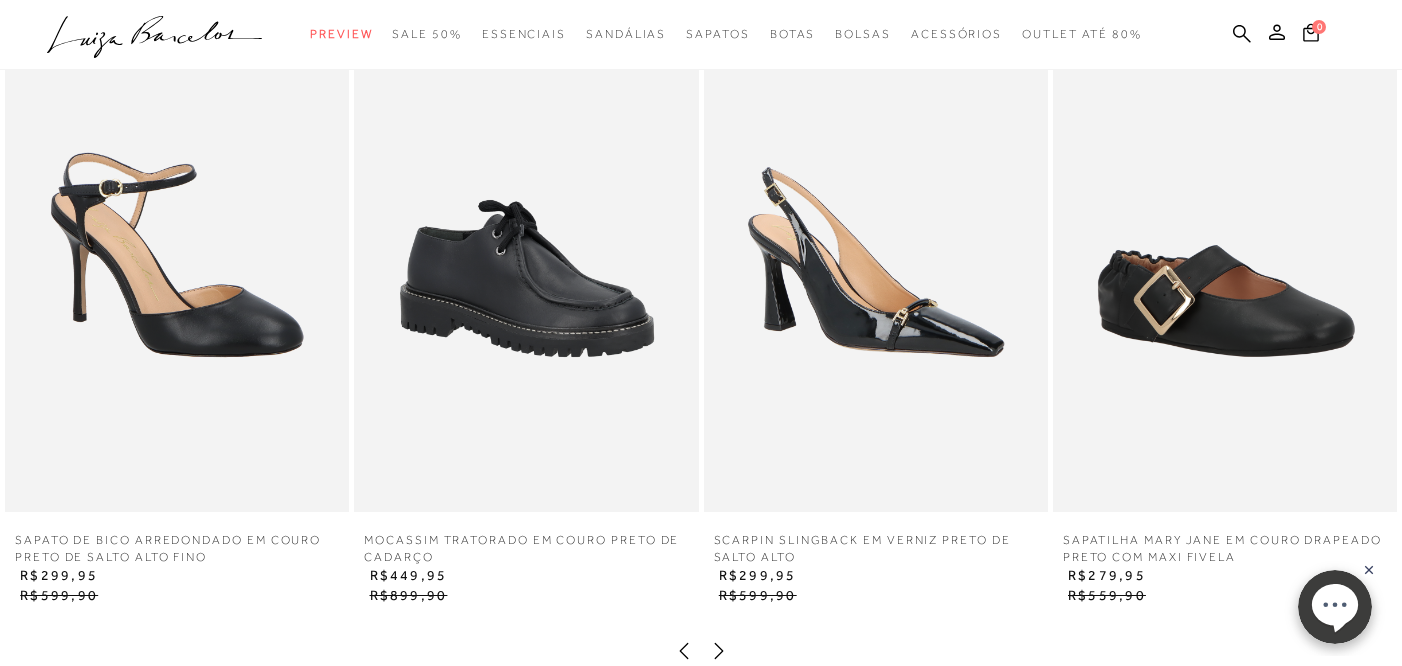 click 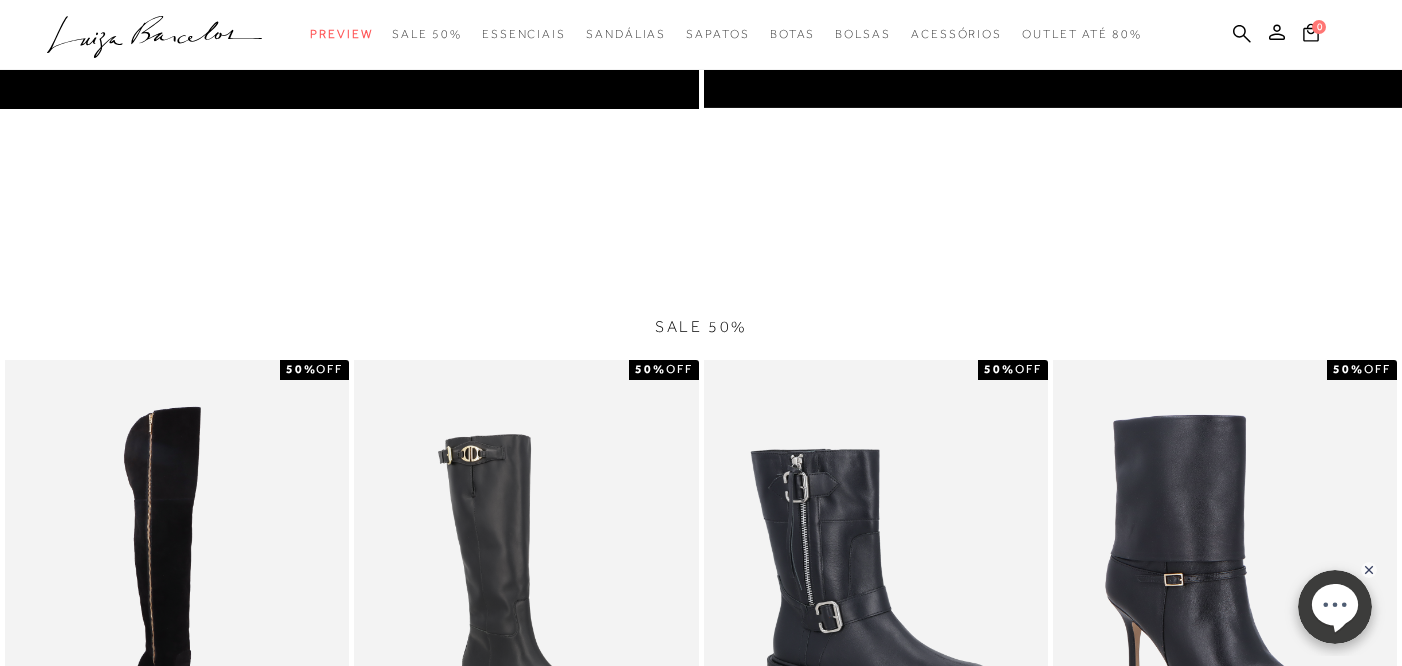 scroll, scrollTop: 2546, scrollLeft: 0, axis: vertical 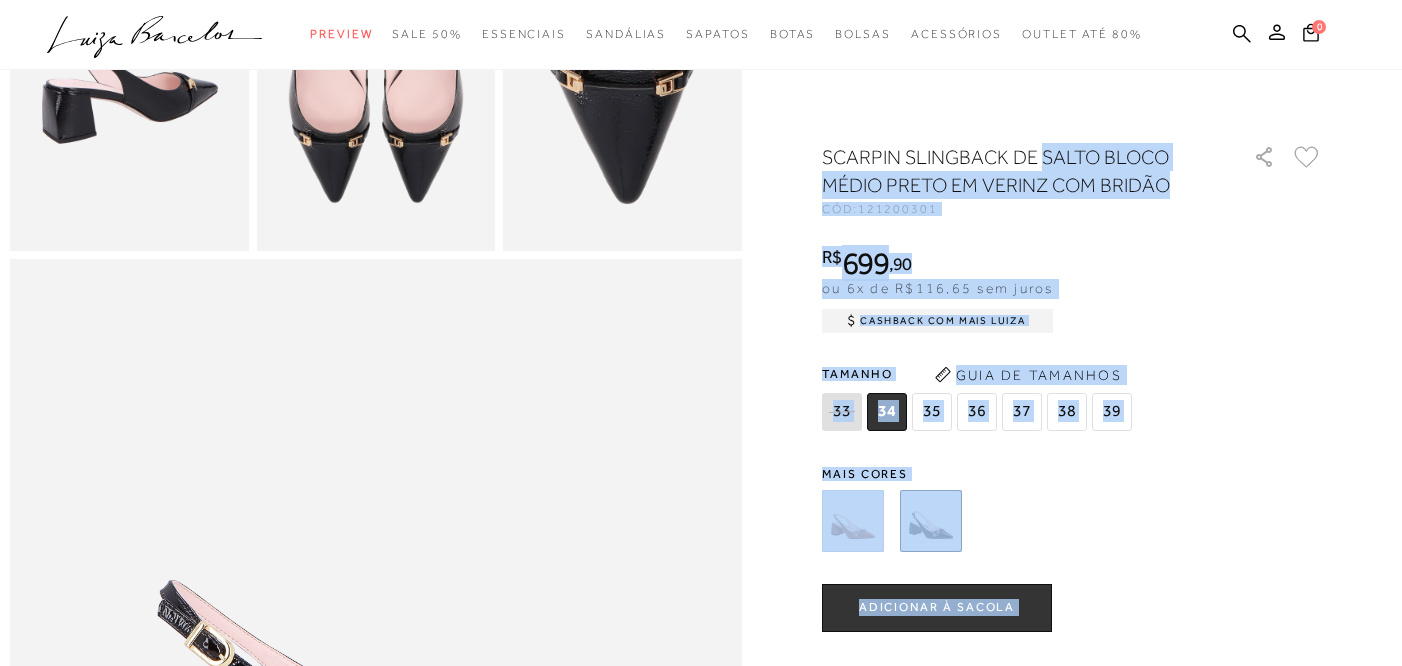 drag, startPoint x: 835, startPoint y: 149, endPoint x: 1048, endPoint y: 161, distance: 213.33775 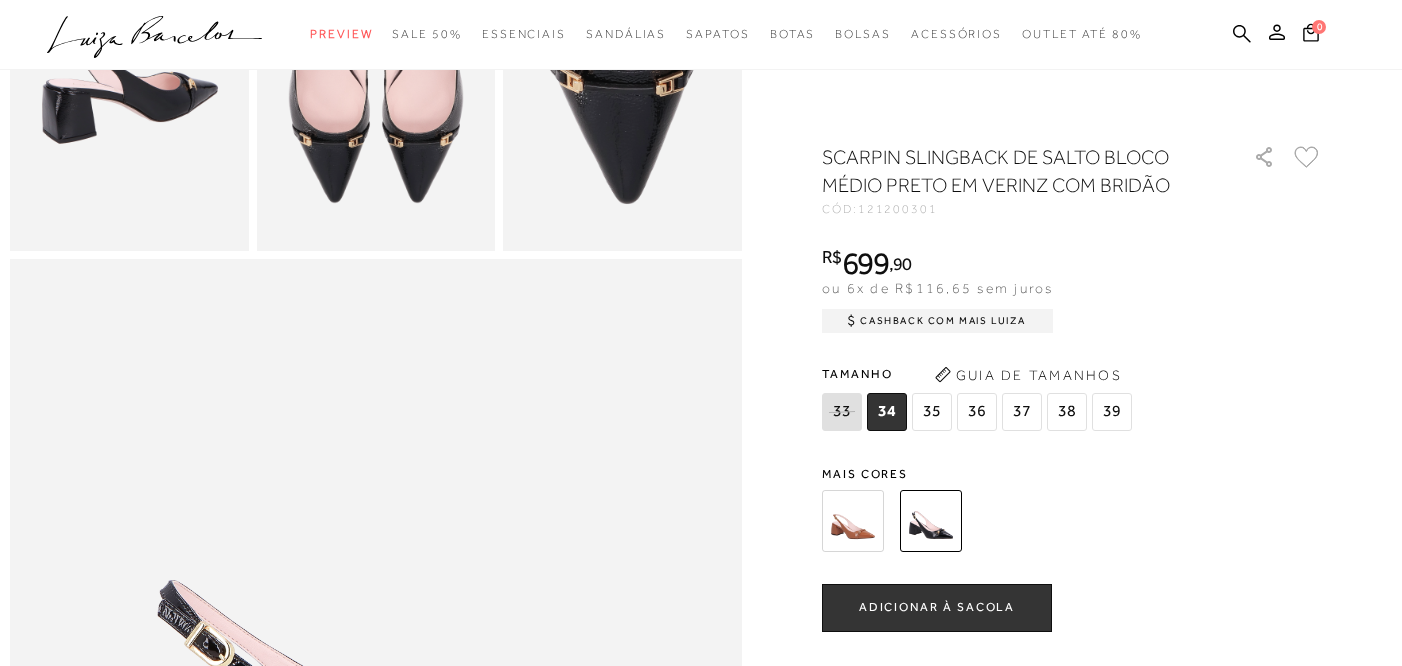 drag, startPoint x: 1053, startPoint y: 160, endPoint x: 1066, endPoint y: 174, distance: 19.104973 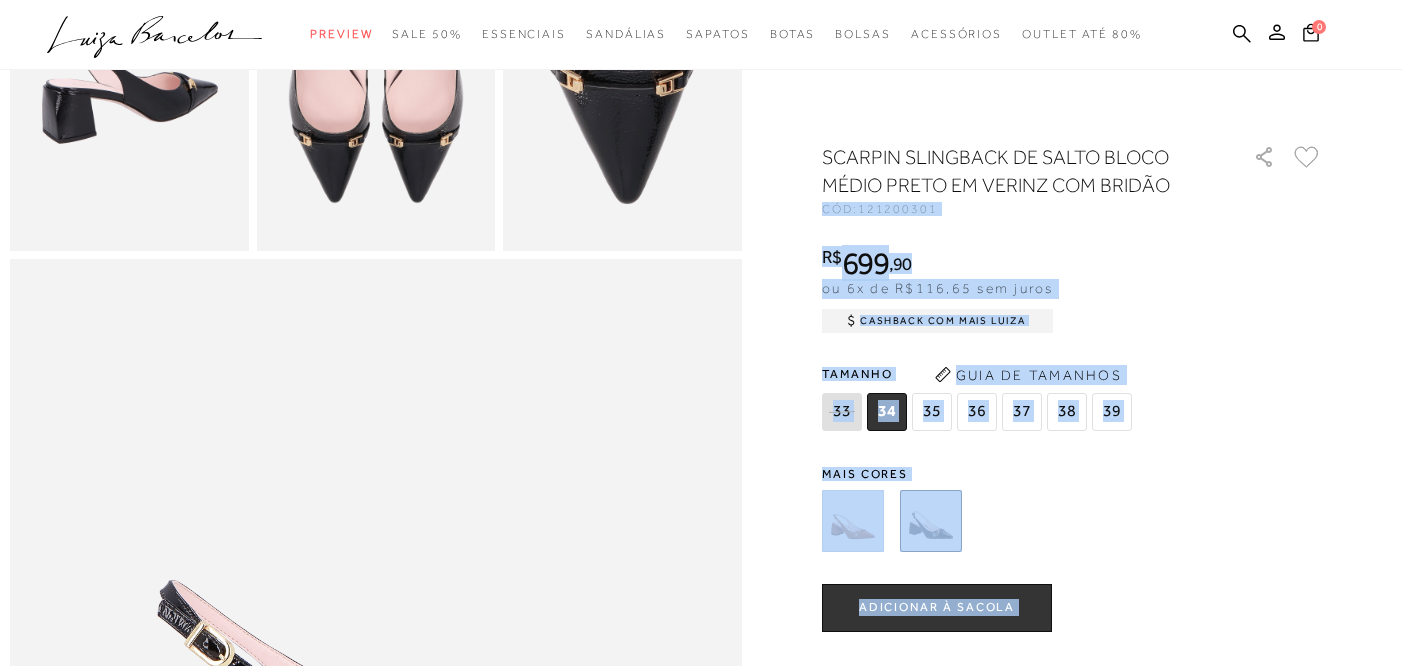 drag, startPoint x: 1176, startPoint y: 179, endPoint x: 828, endPoint y: 158, distance: 348.63306 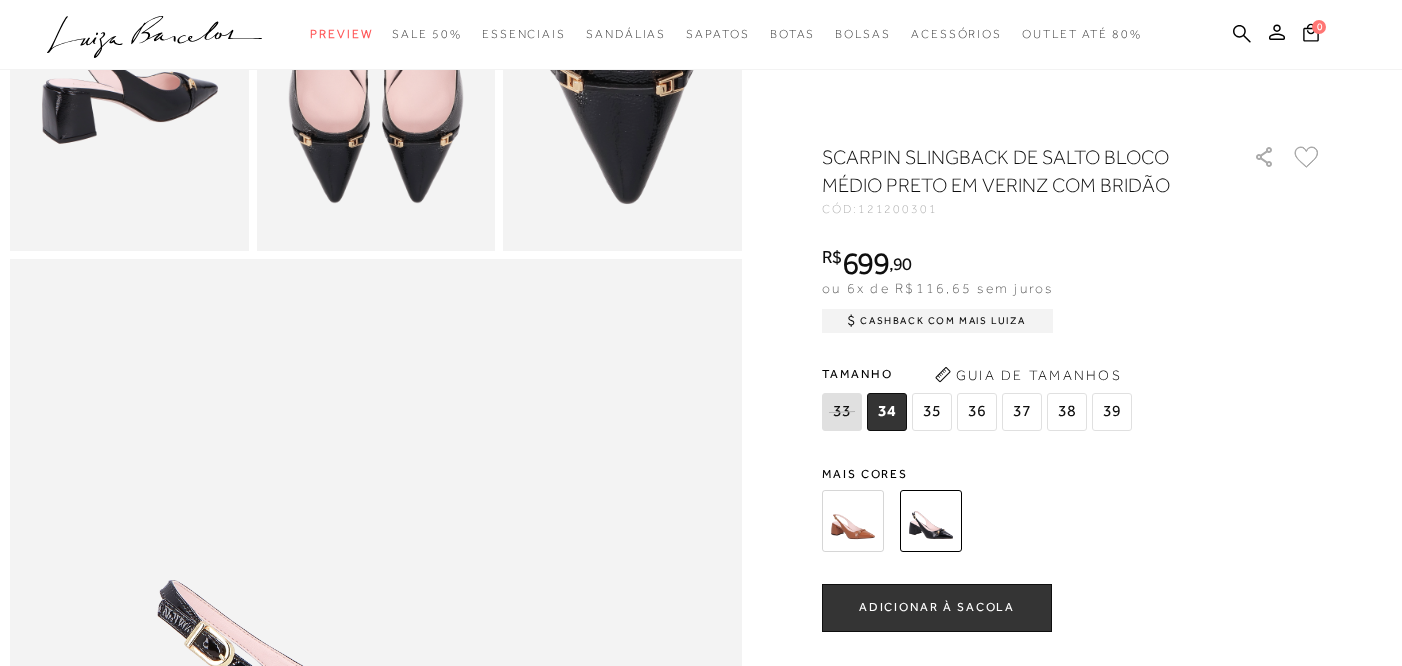 click on "SCARPIN SLINGBACK  DE SALTO BLOCO MÉDIO PRETO EM VERINZ COM BRIDÃO" at bounding box center [1009, 171] 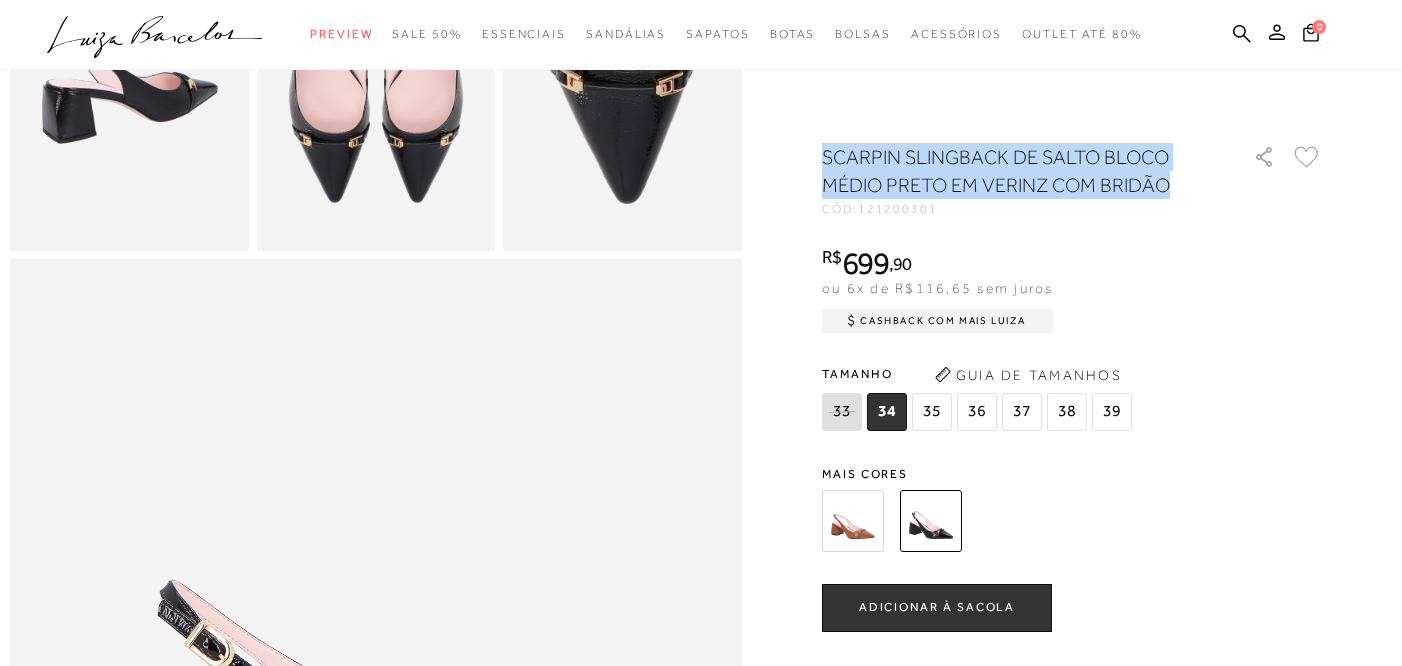 drag, startPoint x: 833, startPoint y: 149, endPoint x: 1165, endPoint y: 179, distance: 333.35266 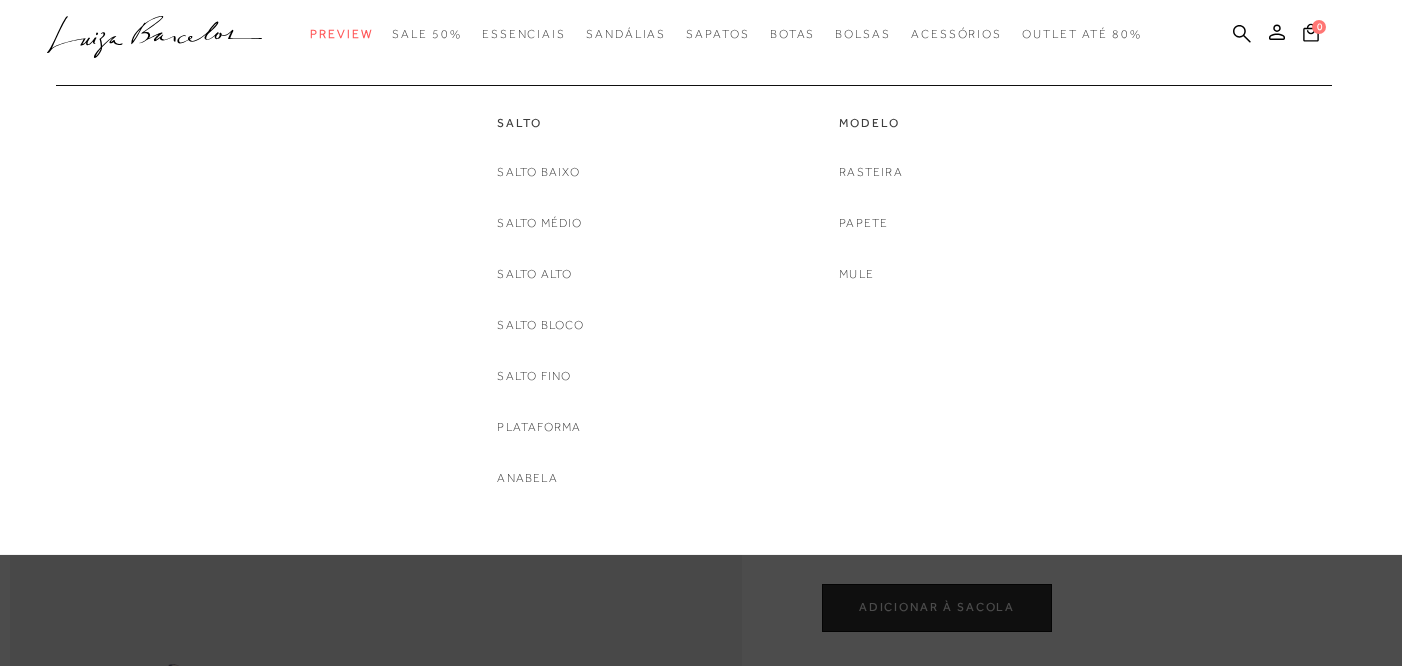 scroll, scrollTop: 597, scrollLeft: 0, axis: vertical 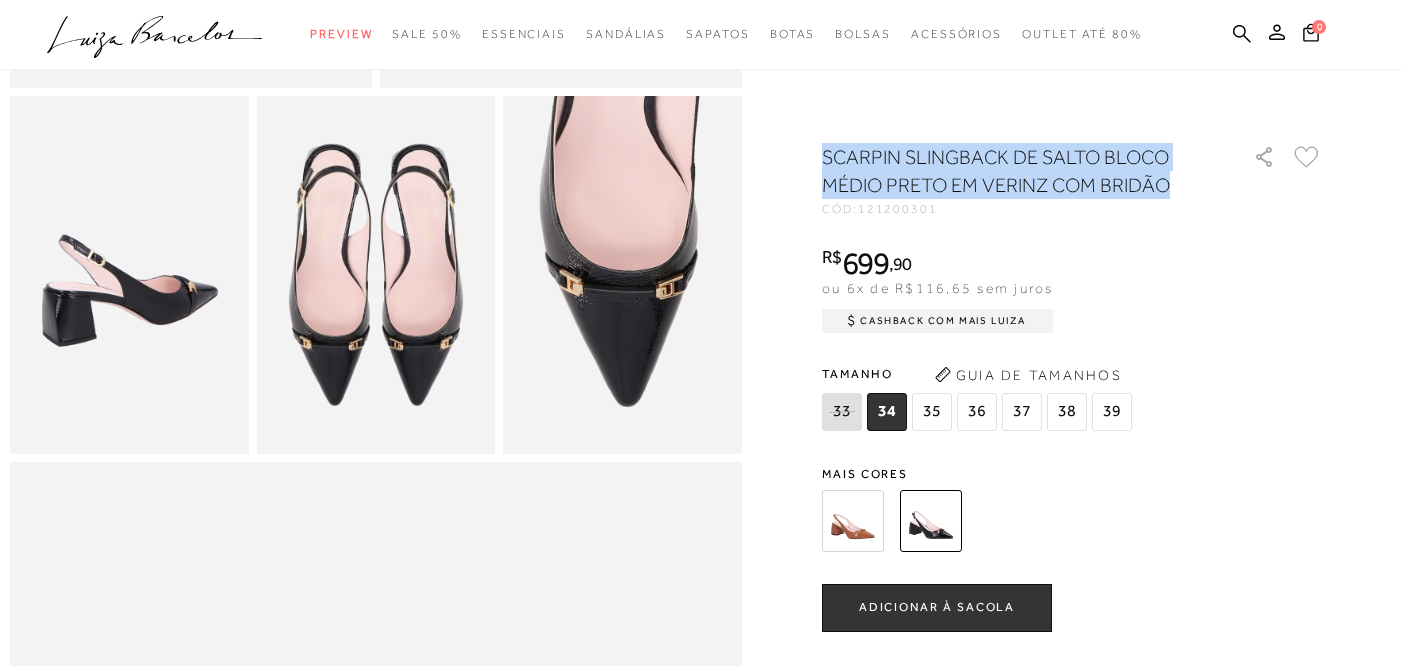 drag, startPoint x: 833, startPoint y: 260, endPoint x: 939, endPoint y: 265, distance: 106.11786 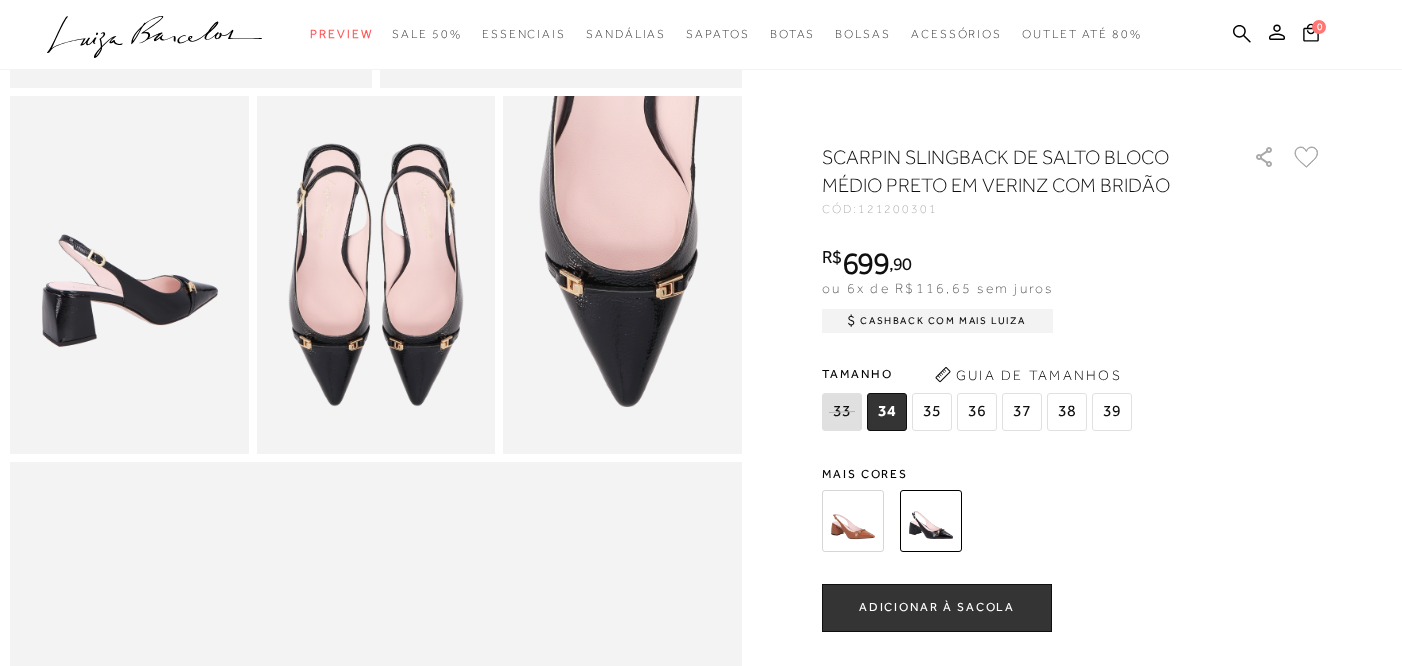click on "R$ 699 , 90" at bounding box center [937, 263] 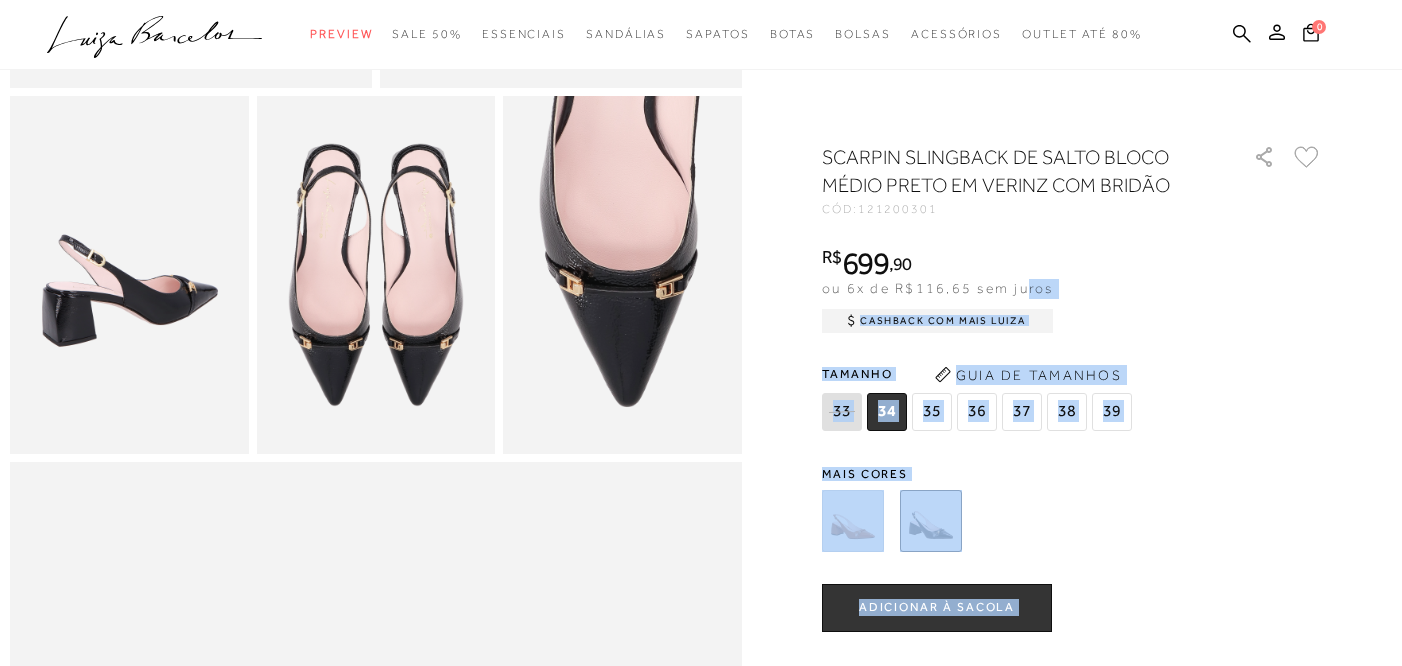 drag, startPoint x: 828, startPoint y: 289, endPoint x: 1032, endPoint y: 286, distance: 204.02206 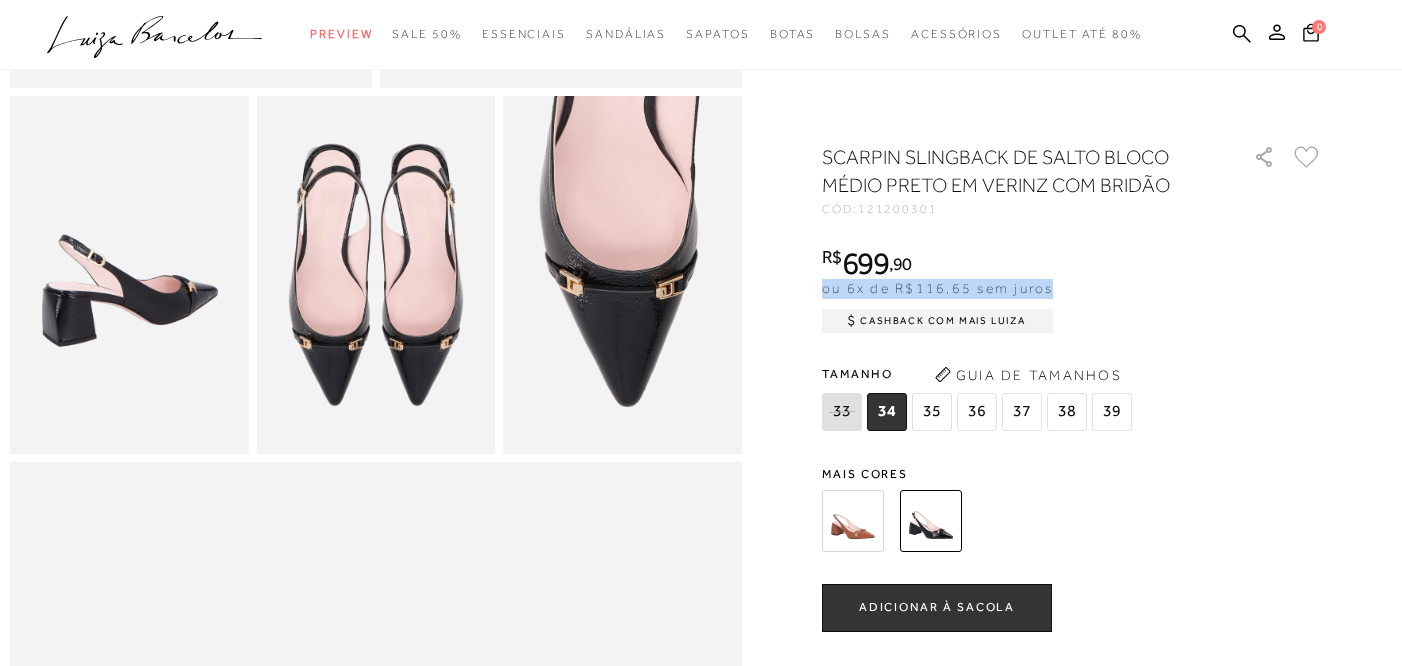 drag, startPoint x: 1057, startPoint y: 287, endPoint x: 832, endPoint y: 286, distance: 225.00223 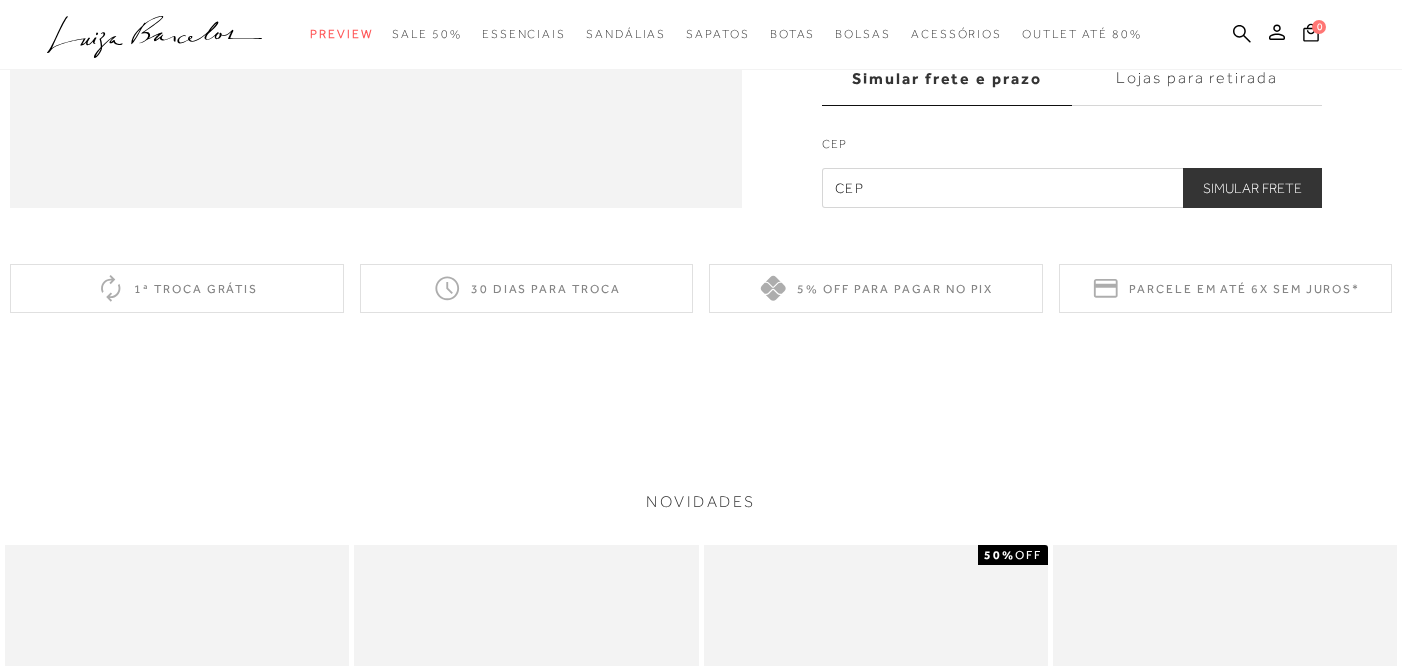 scroll, scrollTop: 1662, scrollLeft: 0, axis: vertical 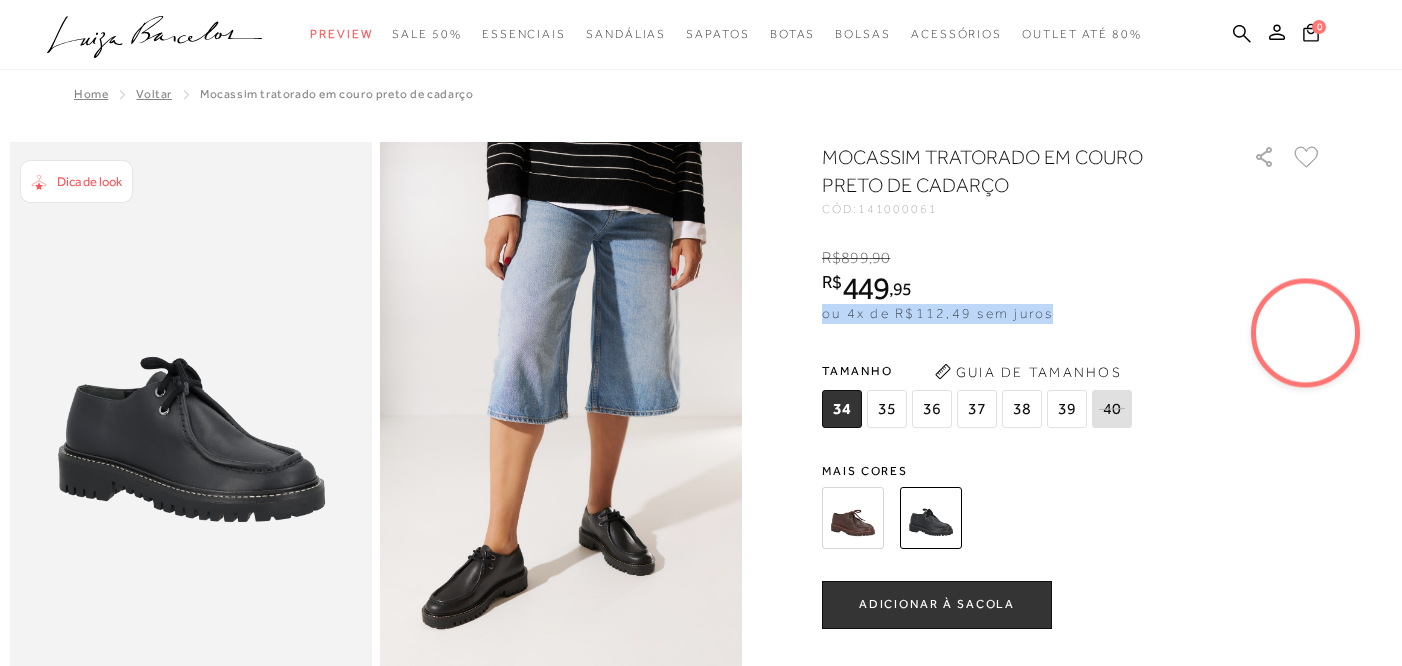 drag, startPoint x: 829, startPoint y: 315, endPoint x: 1087, endPoint y: 311, distance: 258.031 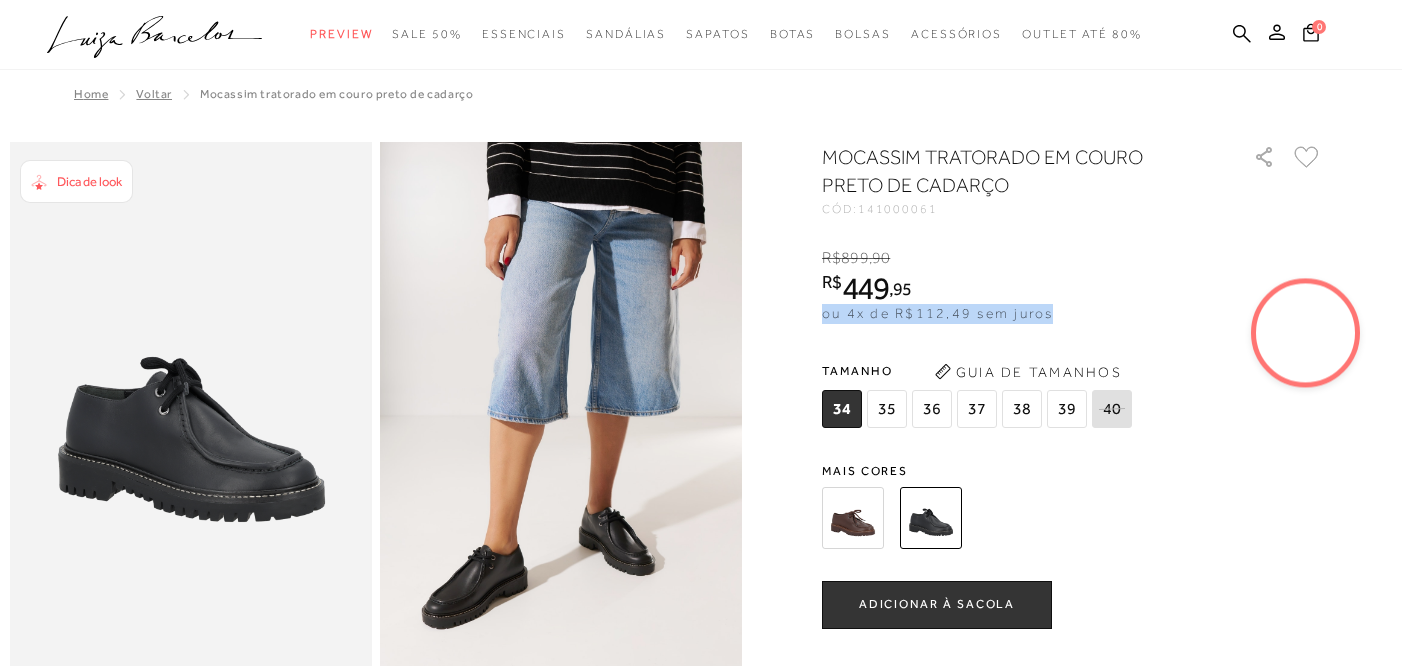 click on ".a{fill-rule:evenodd;}" 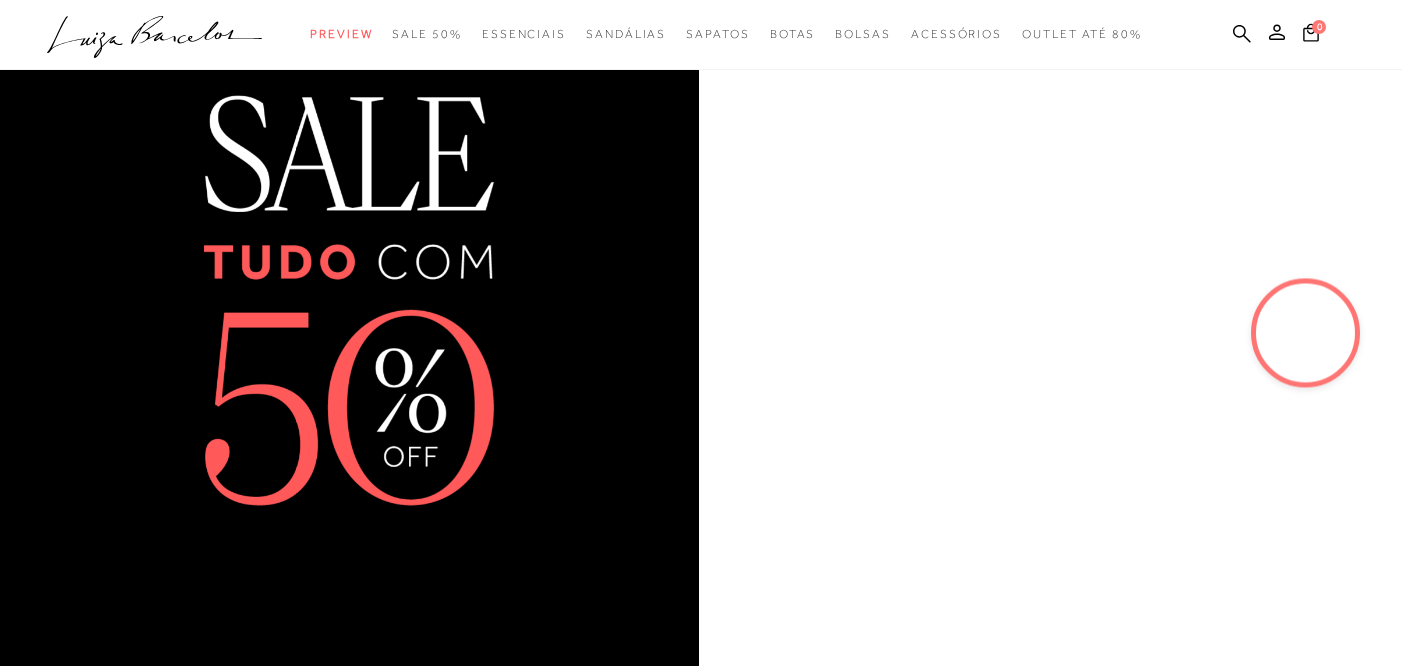 scroll, scrollTop: 2910, scrollLeft: 0, axis: vertical 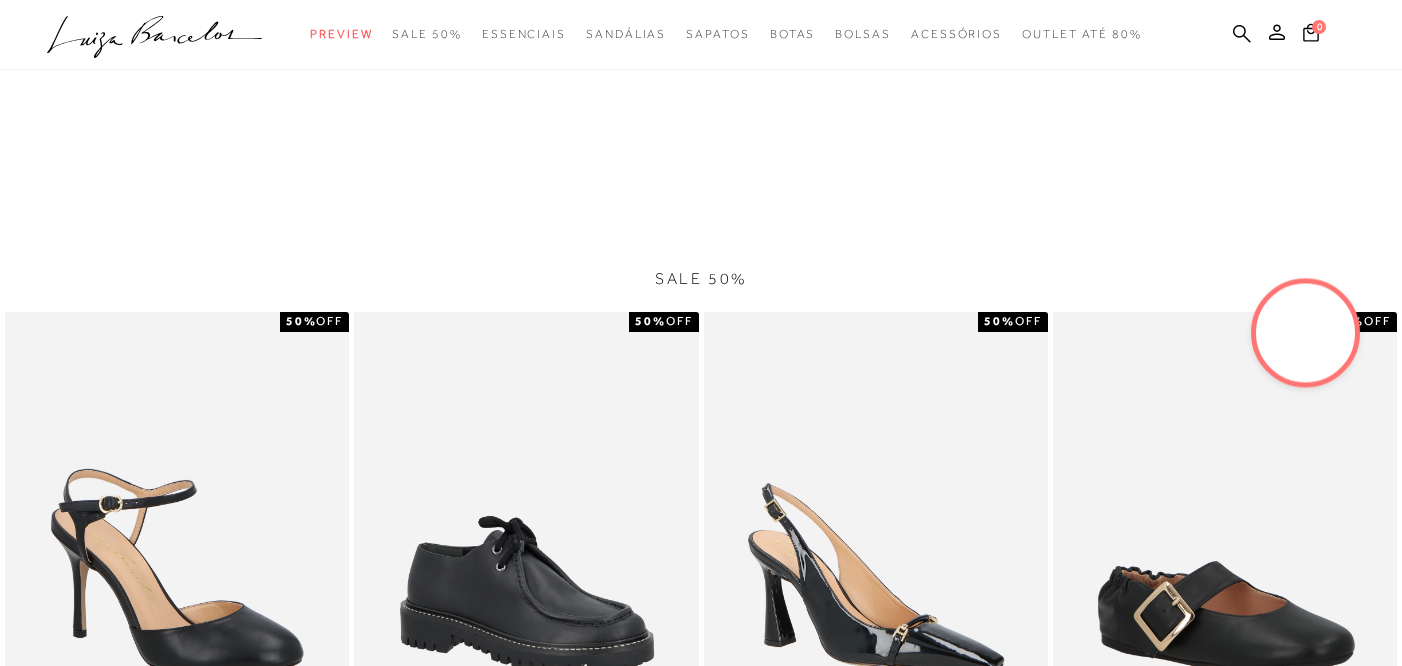 click at bounding box center [876, 570] 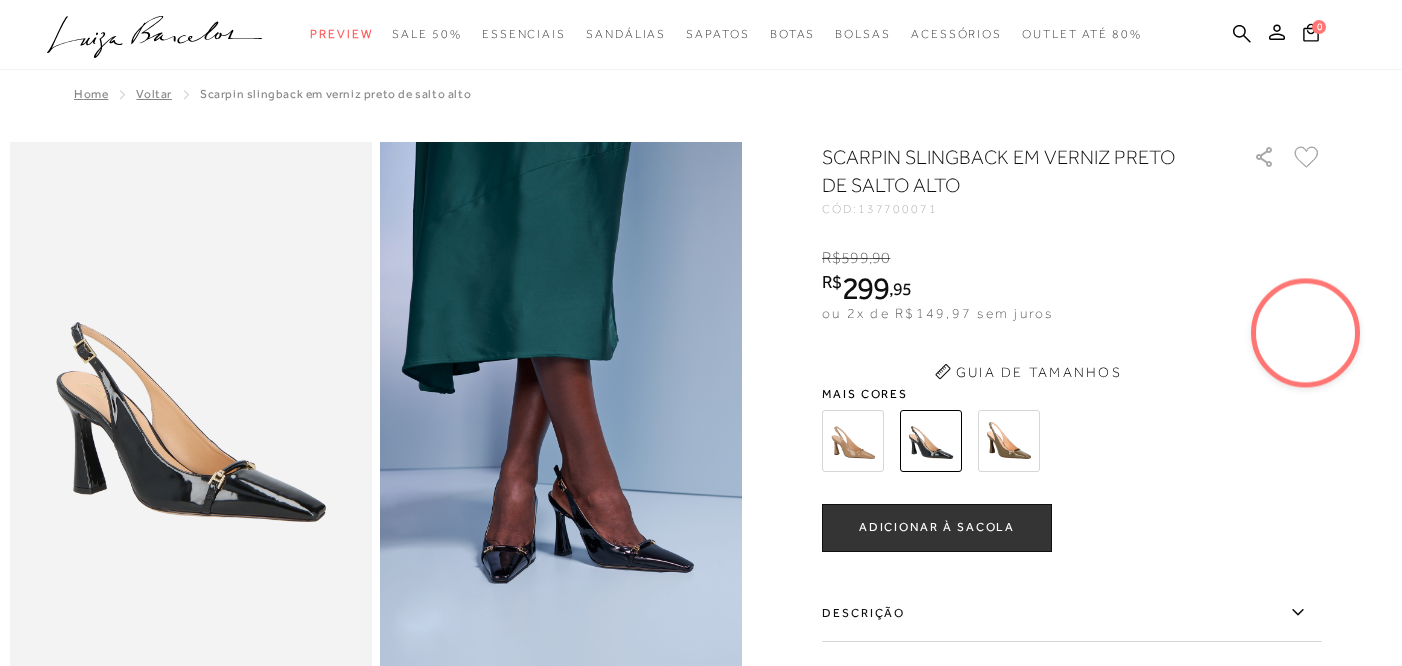 scroll, scrollTop: 0, scrollLeft: 0, axis: both 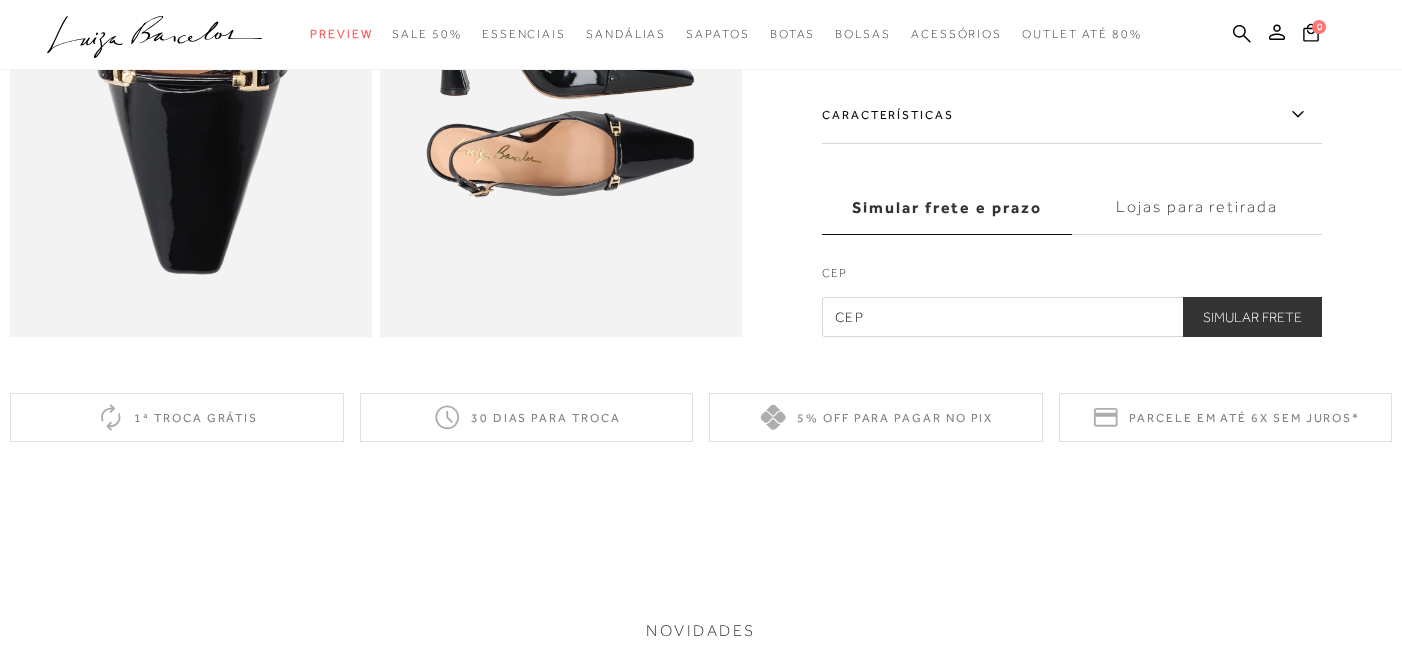 click on ".a{fill-rule:evenodd;}" 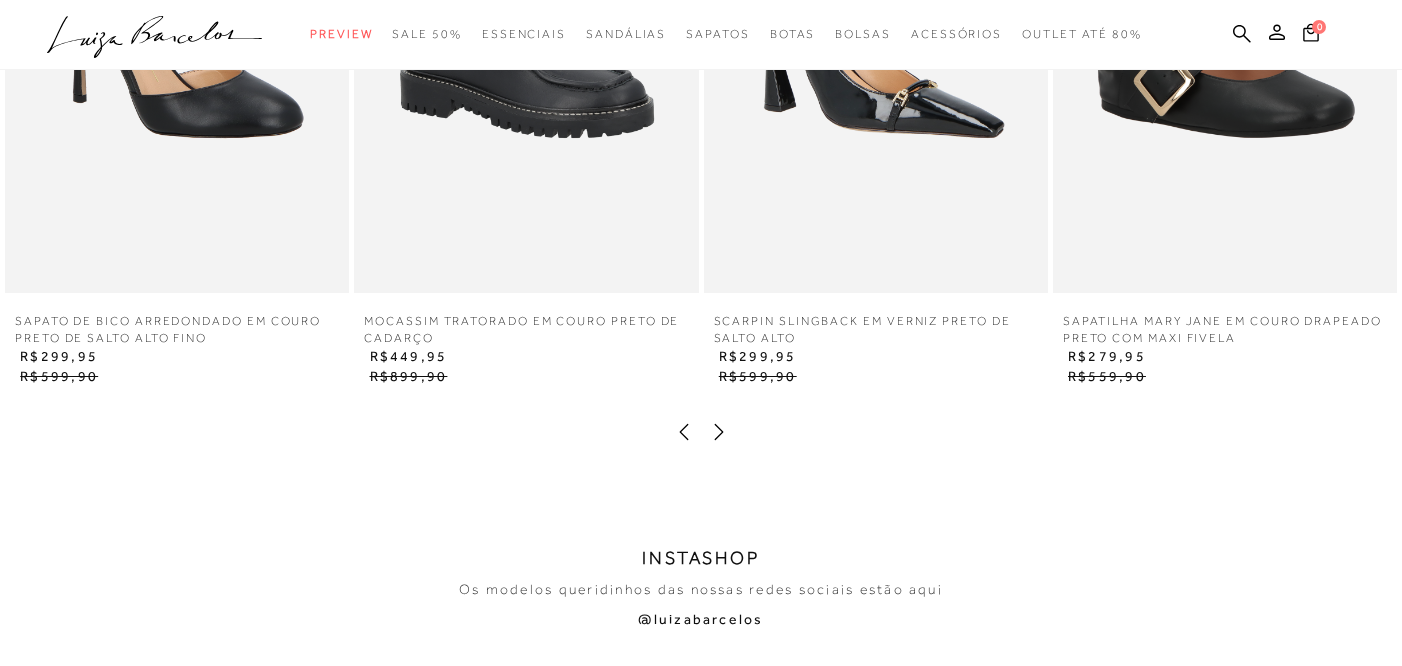 scroll, scrollTop: 2939, scrollLeft: 0, axis: vertical 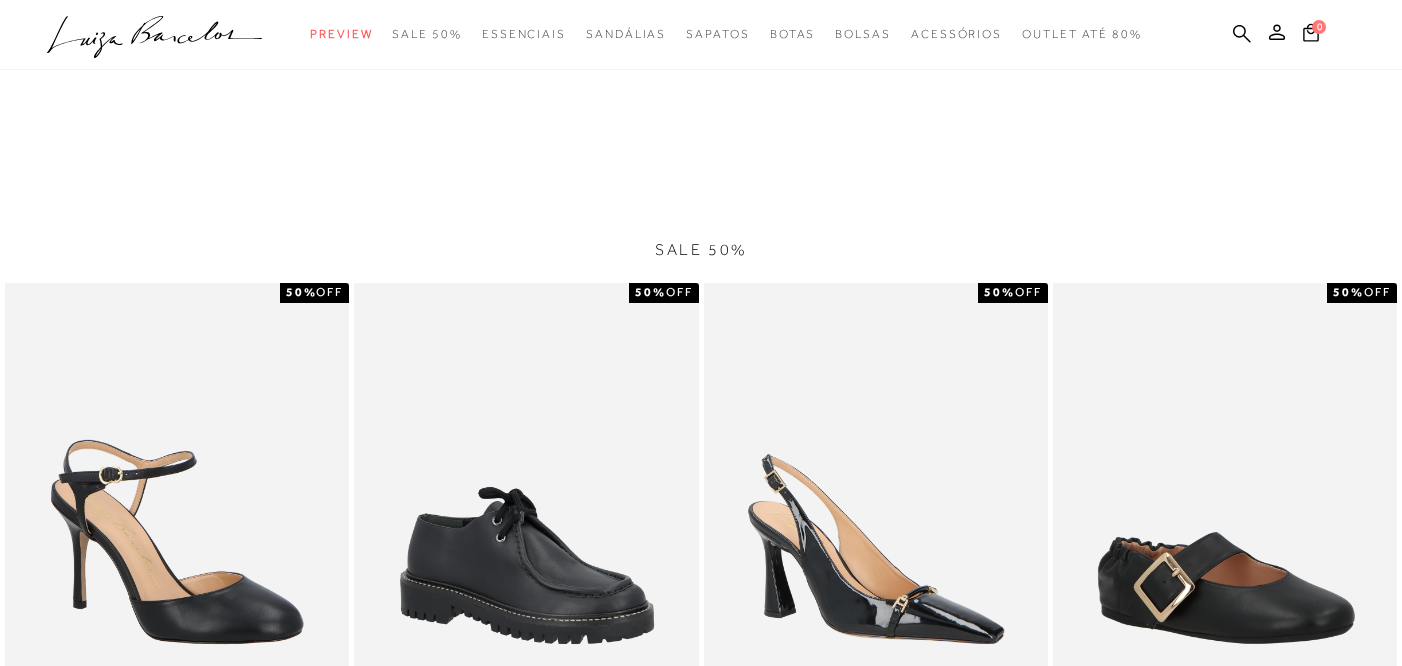 click at bounding box center [1225, 541] 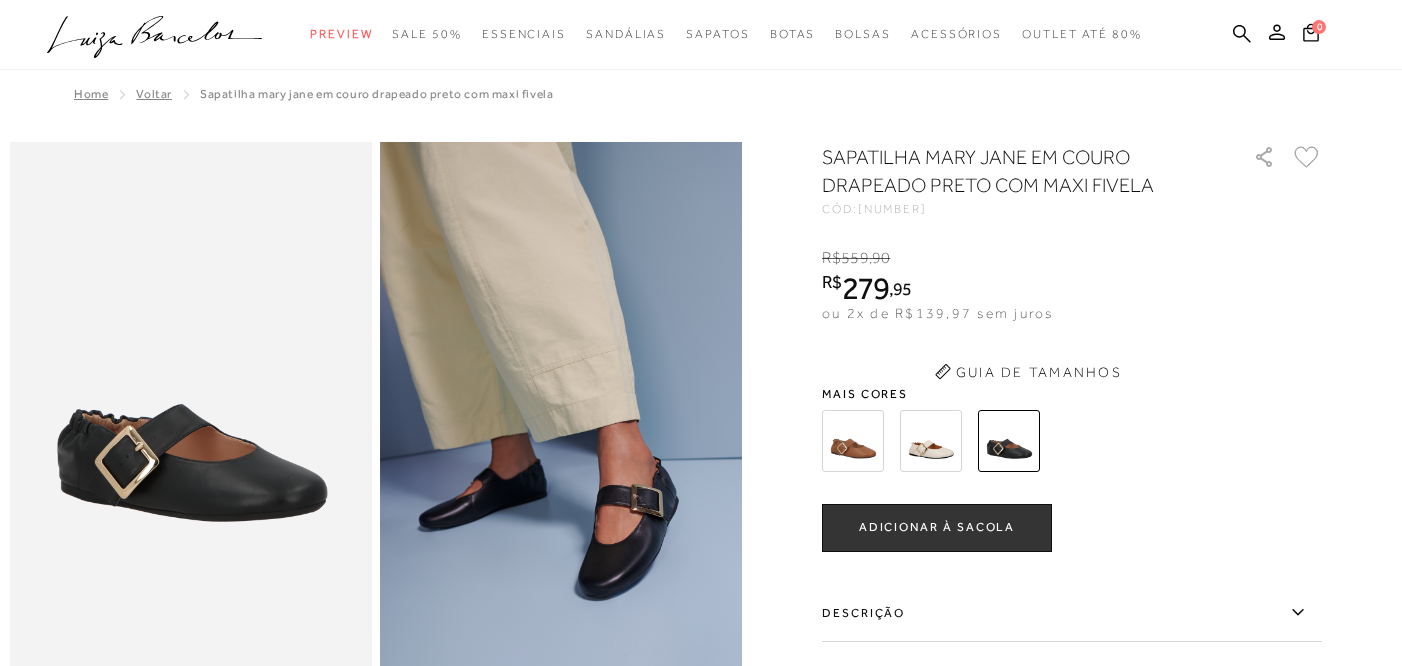 scroll, scrollTop: 0, scrollLeft: 0, axis: both 